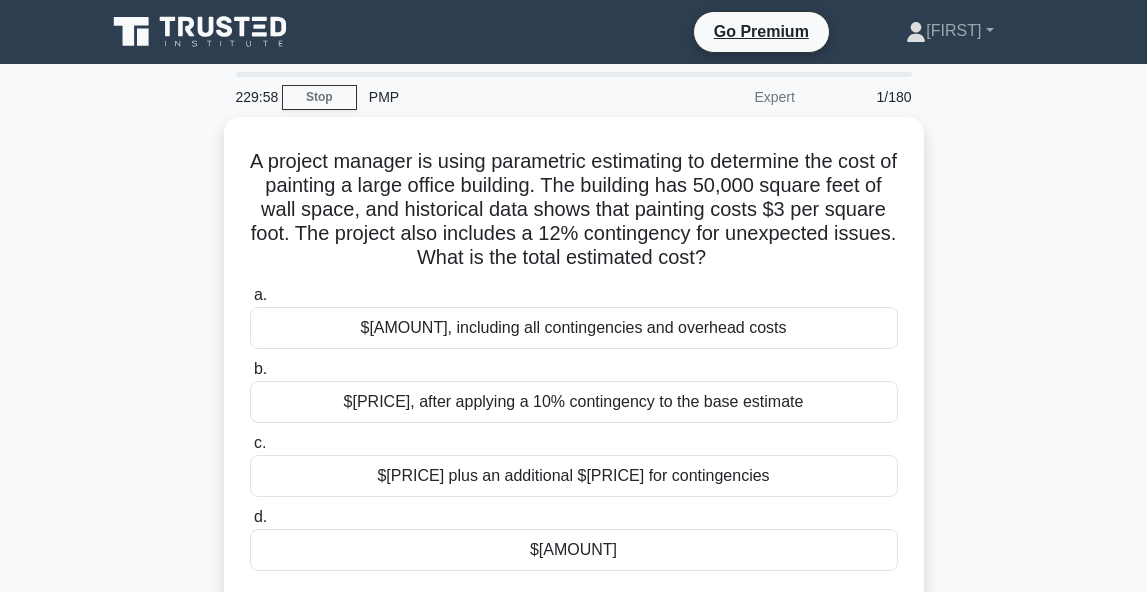 scroll, scrollTop: 55, scrollLeft: 0, axis: vertical 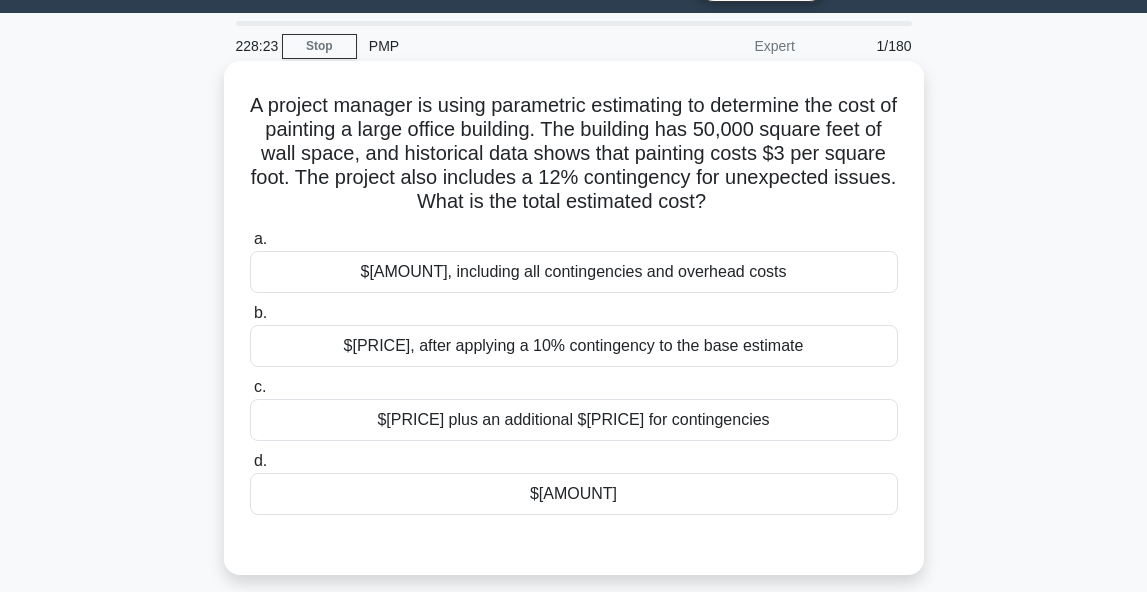 click on "$[AMOUNT]" at bounding box center [574, 494] 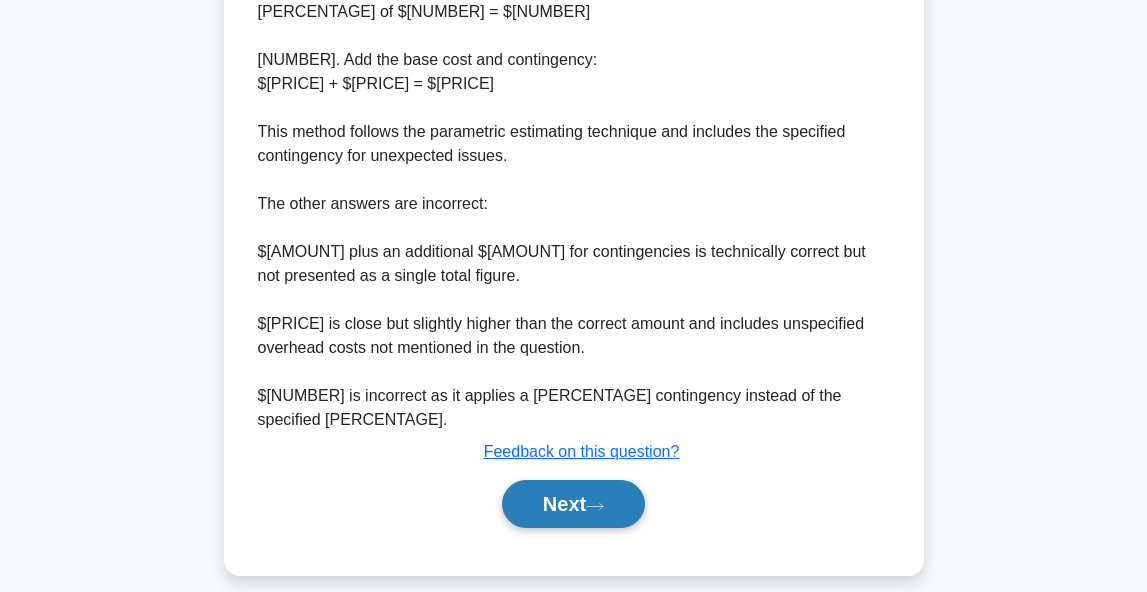 scroll, scrollTop: 785, scrollLeft: 0, axis: vertical 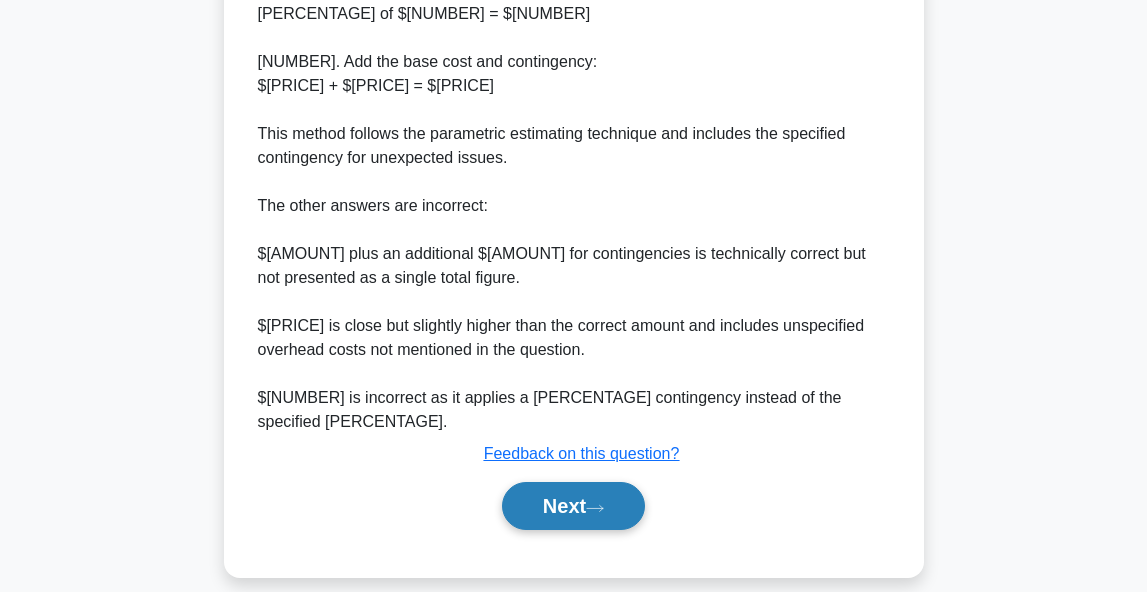 click on "Next" at bounding box center (573, 506) 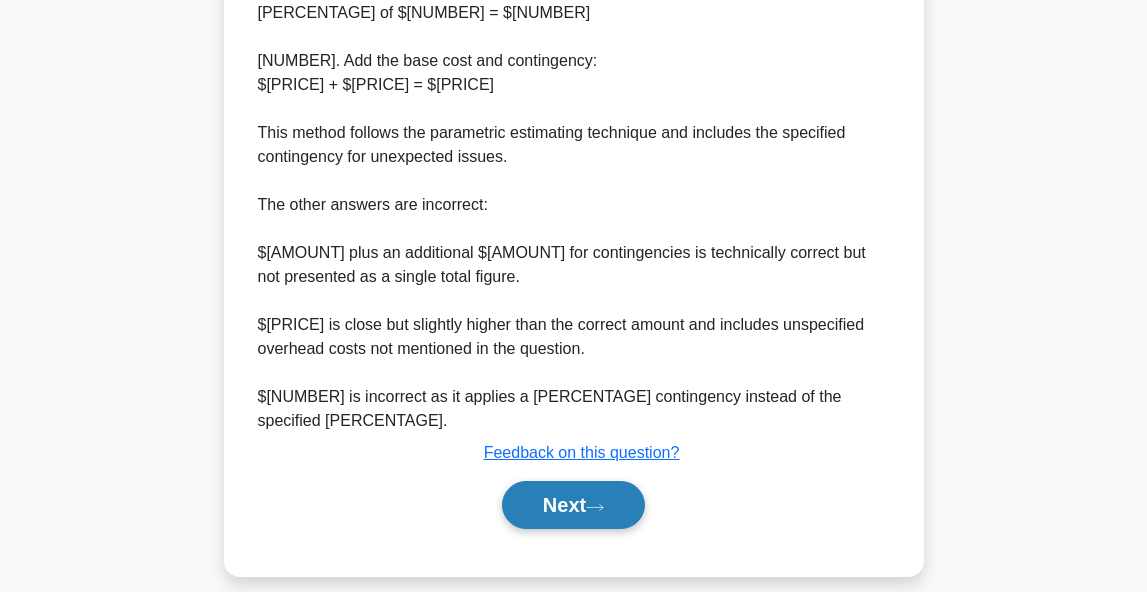 scroll, scrollTop: 785, scrollLeft: 0, axis: vertical 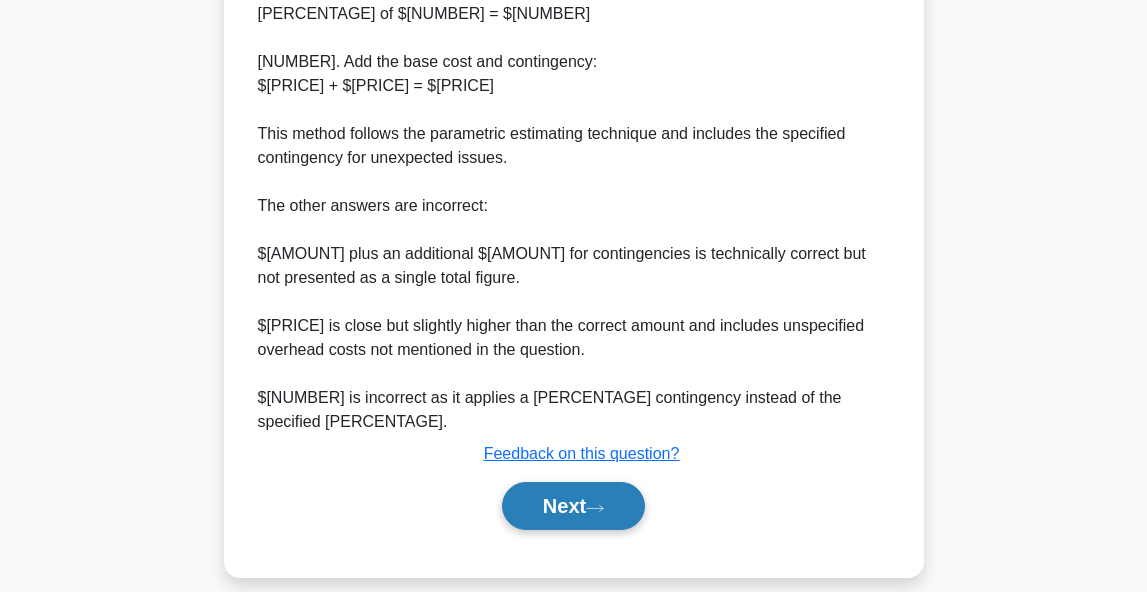 click on "Next" at bounding box center [573, 506] 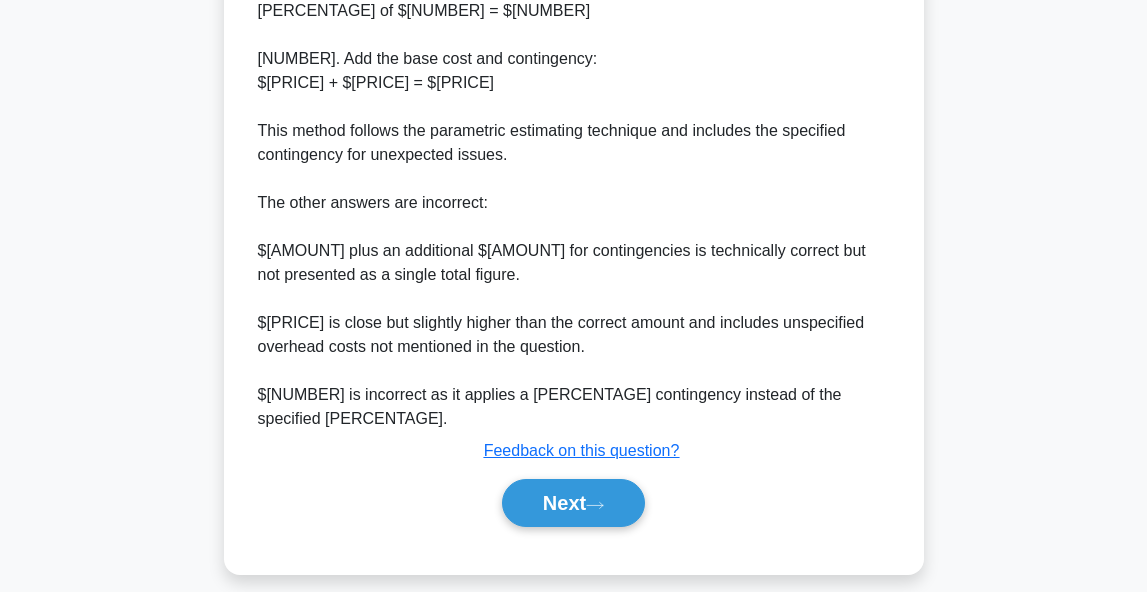 scroll, scrollTop: 785, scrollLeft: 0, axis: vertical 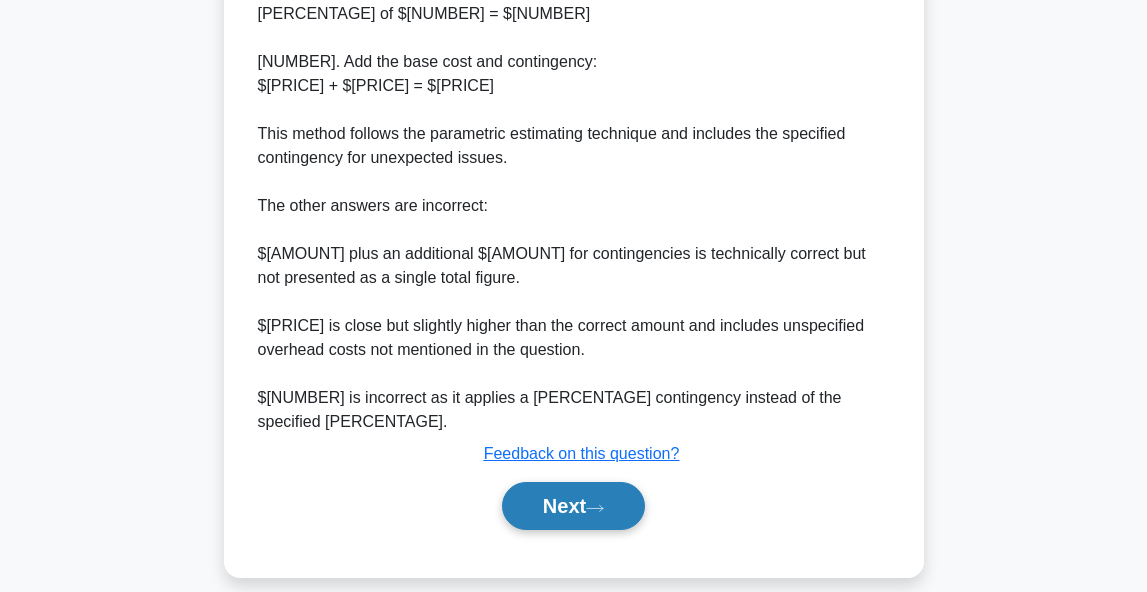 click on "Next" at bounding box center [573, 506] 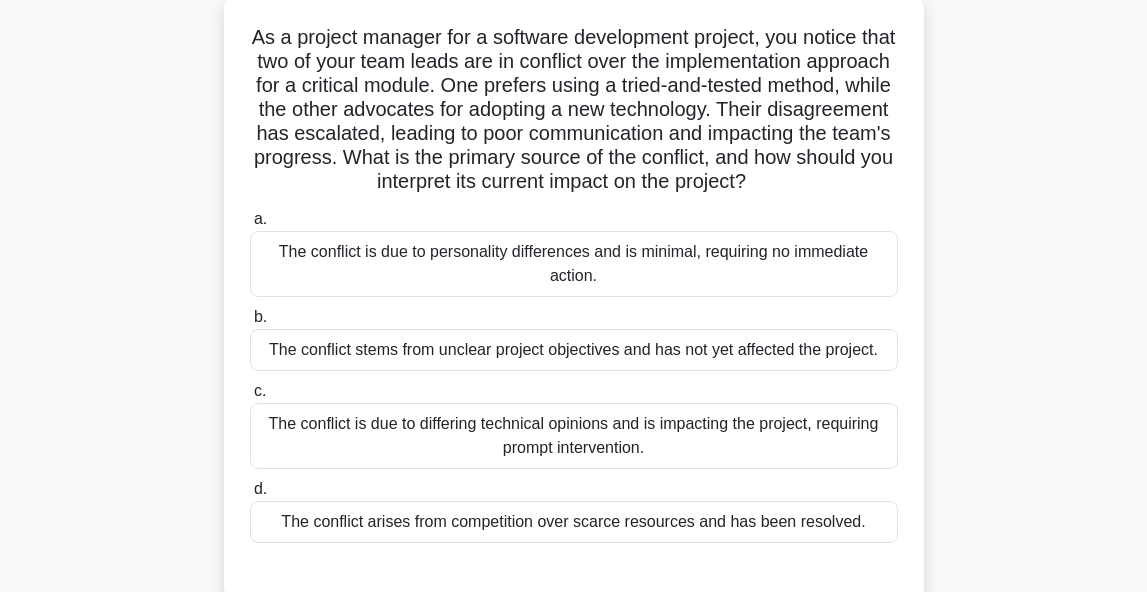 scroll, scrollTop: 125, scrollLeft: 0, axis: vertical 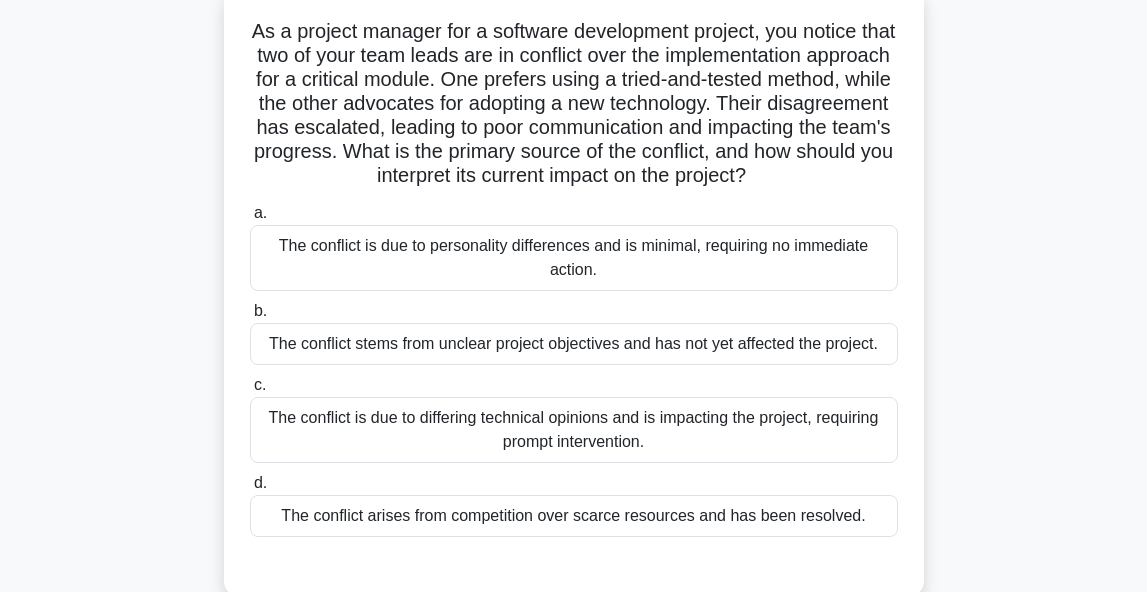 click on "The conflict is due to differing technical opinions and is impacting the project, requiring prompt intervention." at bounding box center [574, 430] 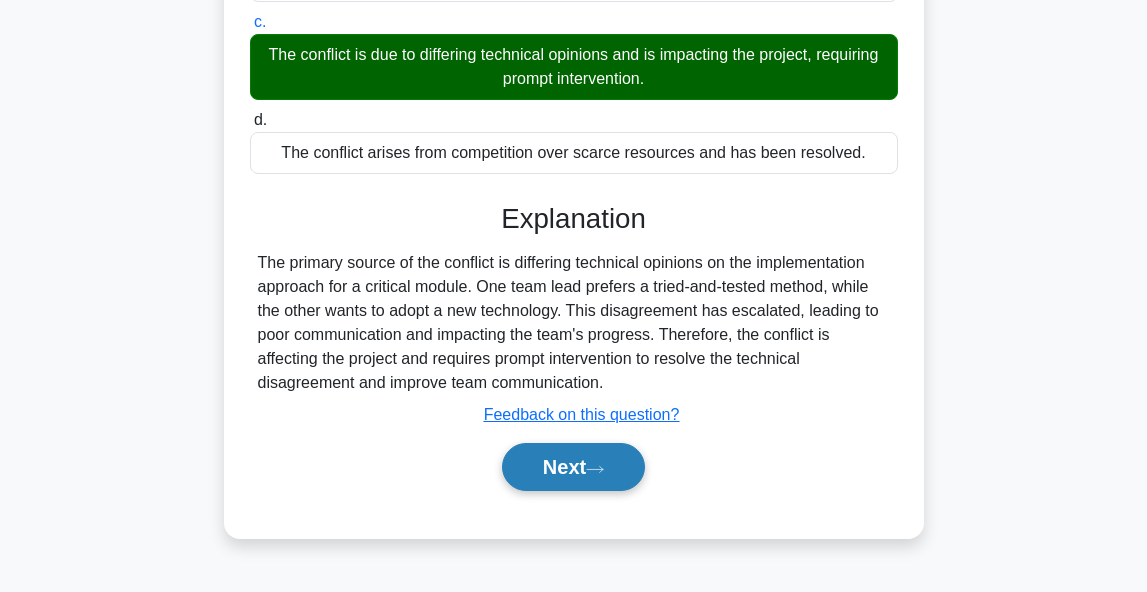 scroll, scrollTop: 488, scrollLeft: 0, axis: vertical 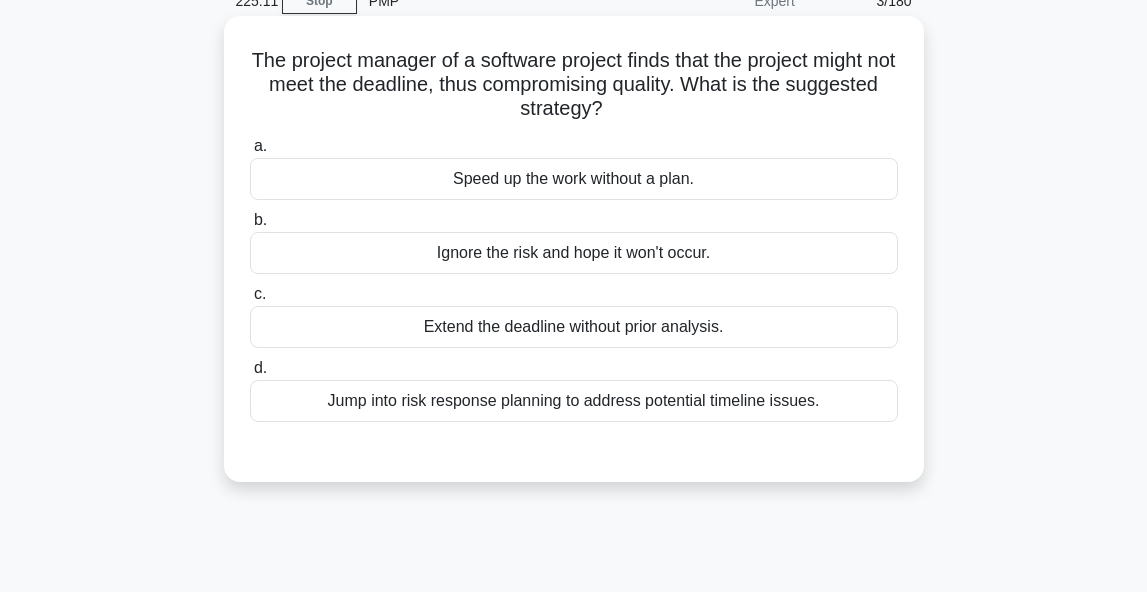 click on "Jump into risk response planning to address potential timeline issues." at bounding box center [574, 401] 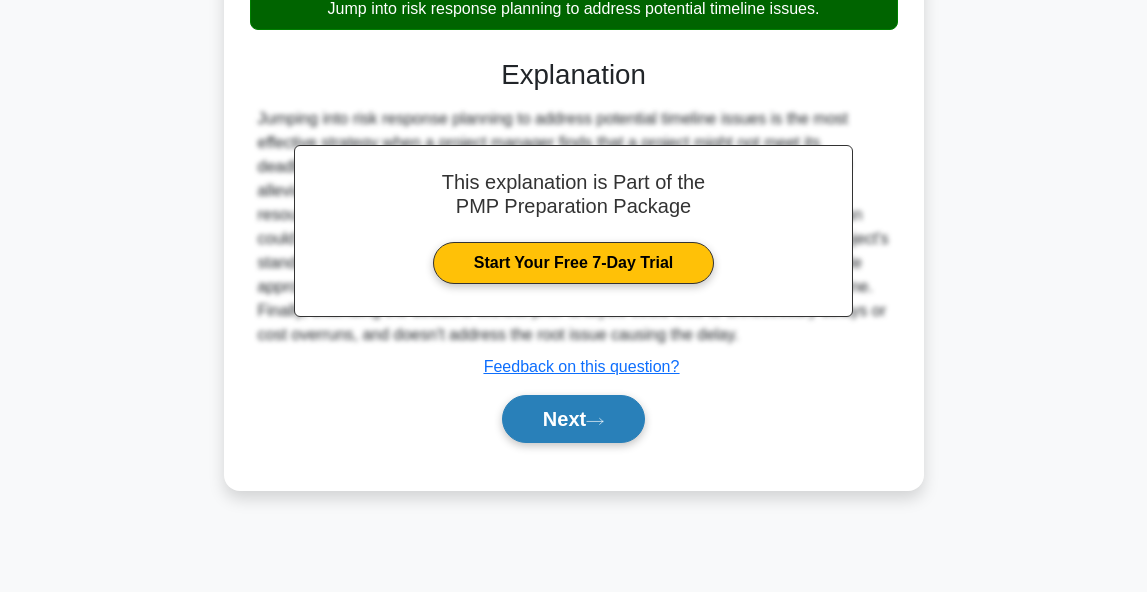 click on "Next" at bounding box center [573, 419] 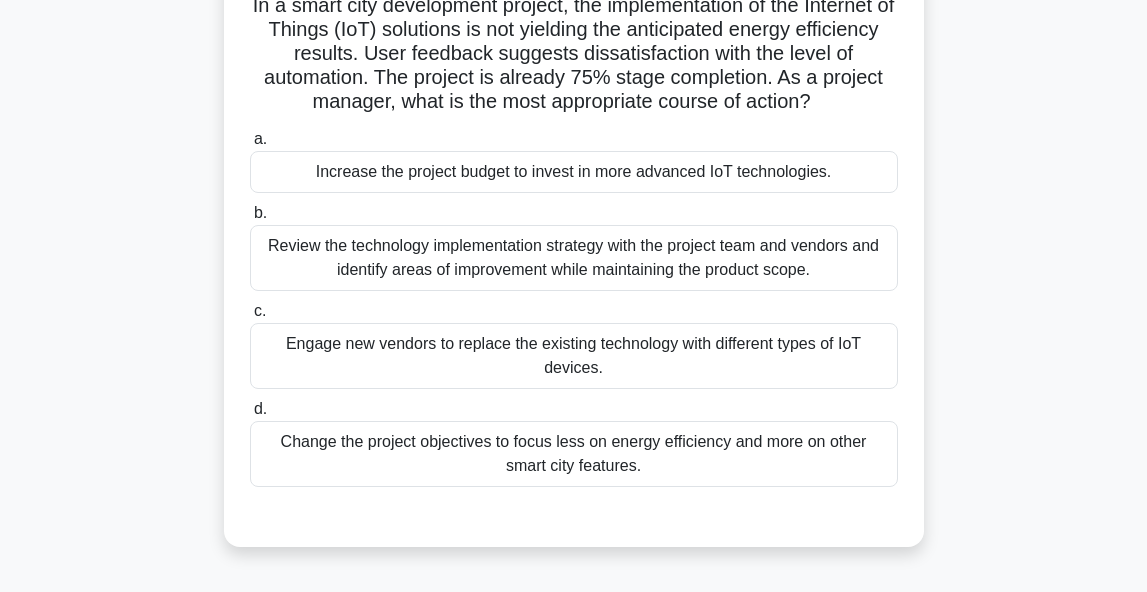 scroll, scrollTop: 130, scrollLeft: 0, axis: vertical 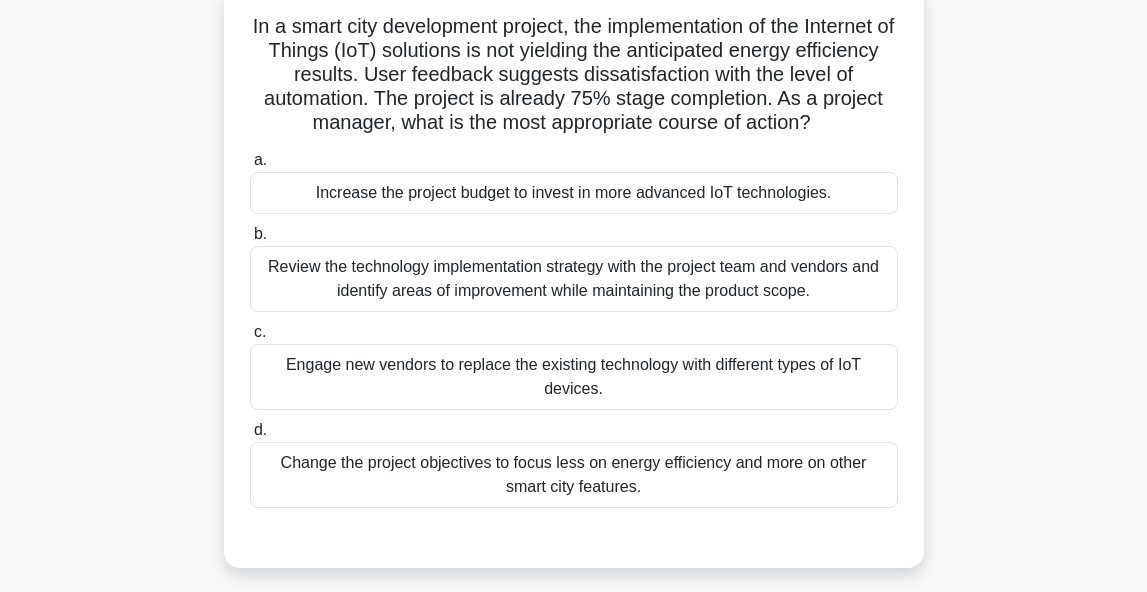 click on "Review the technology implementation strategy with the project team and vendors and identify areas of improvement while maintaining the product scope." at bounding box center [574, 279] 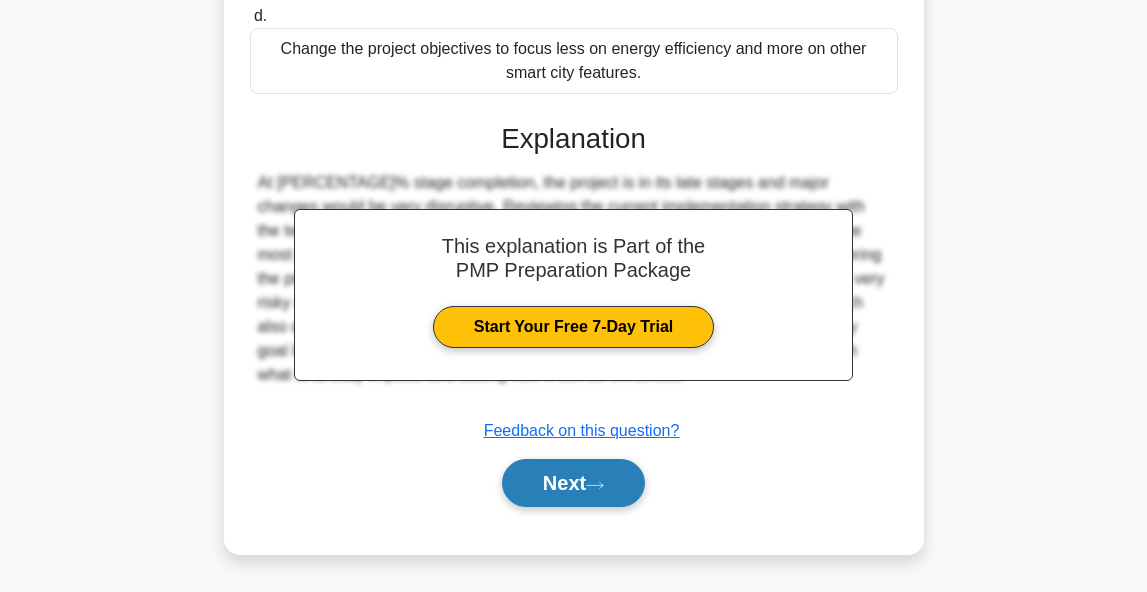 click 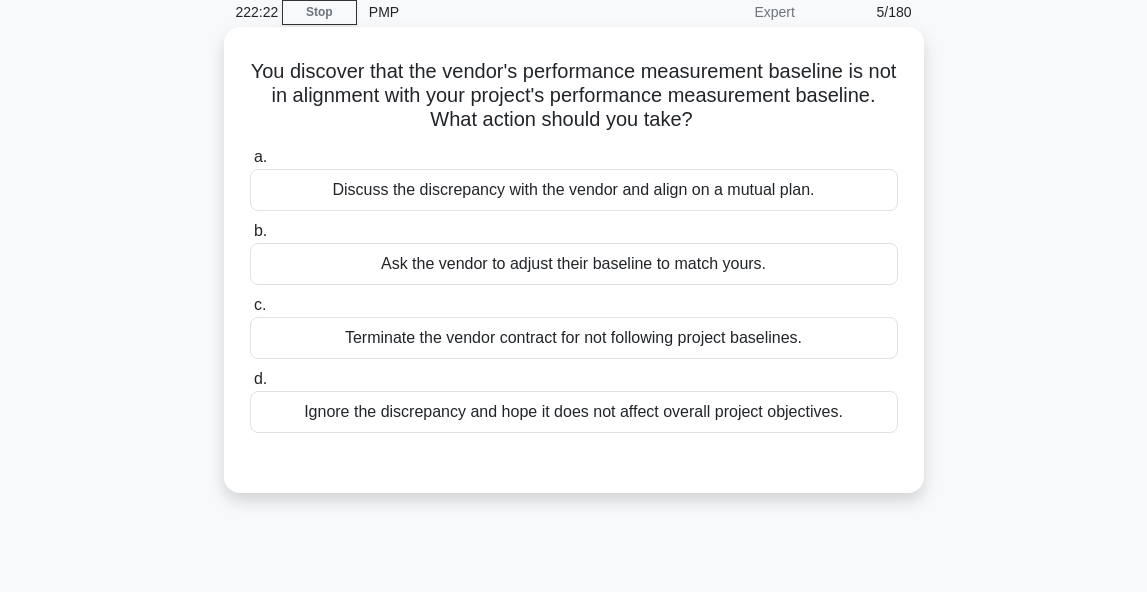 scroll, scrollTop: 98, scrollLeft: 0, axis: vertical 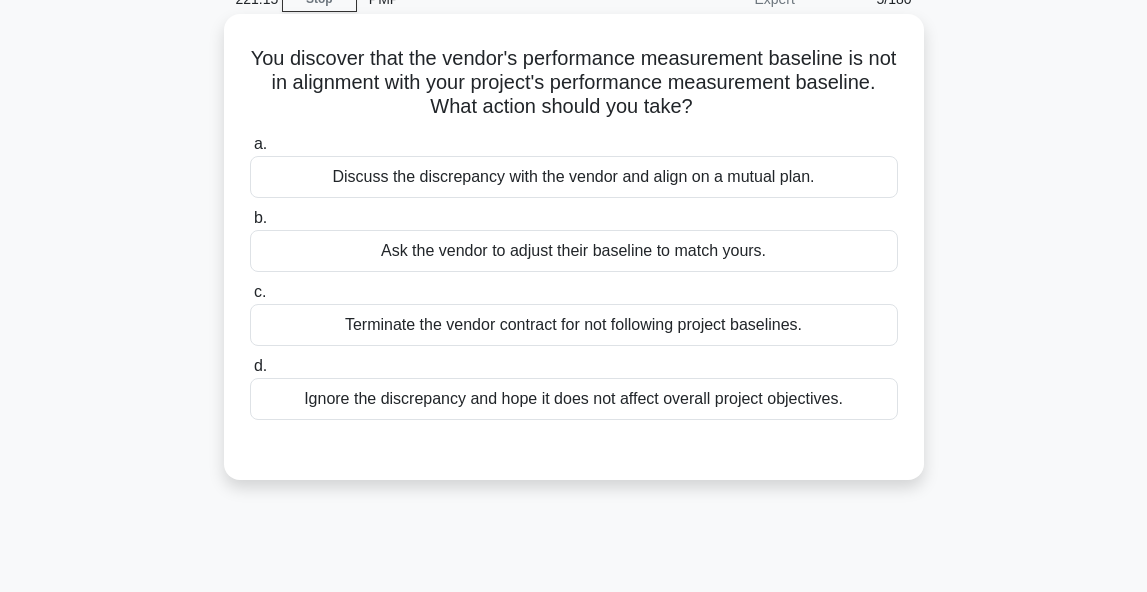 click on "Discuss the discrepancy with the vendor and align on a mutual plan." at bounding box center (574, 177) 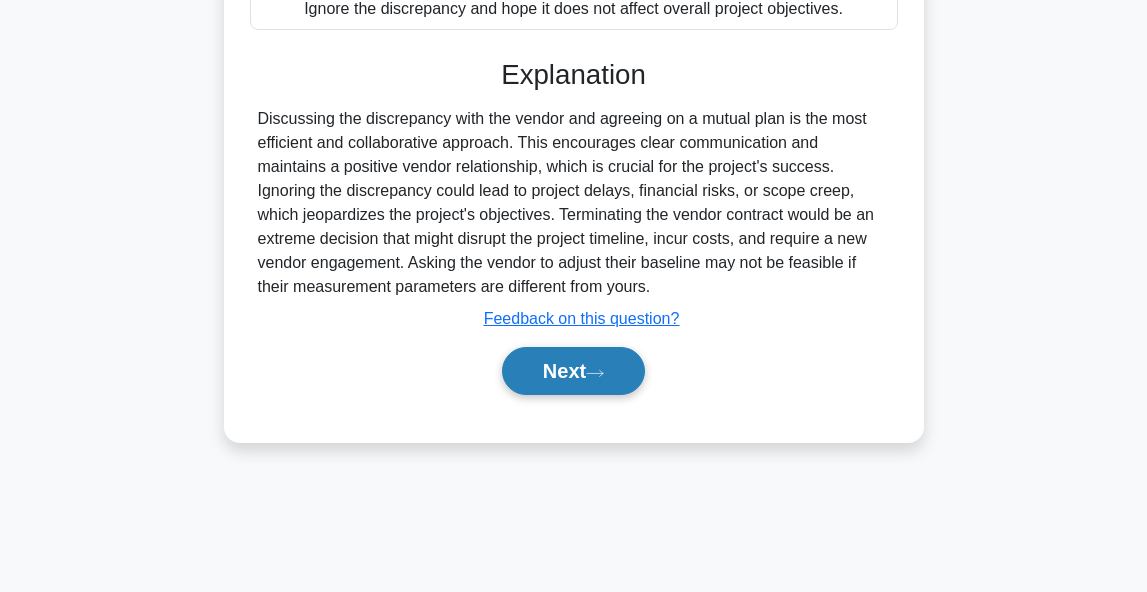scroll, scrollTop: 488, scrollLeft: 0, axis: vertical 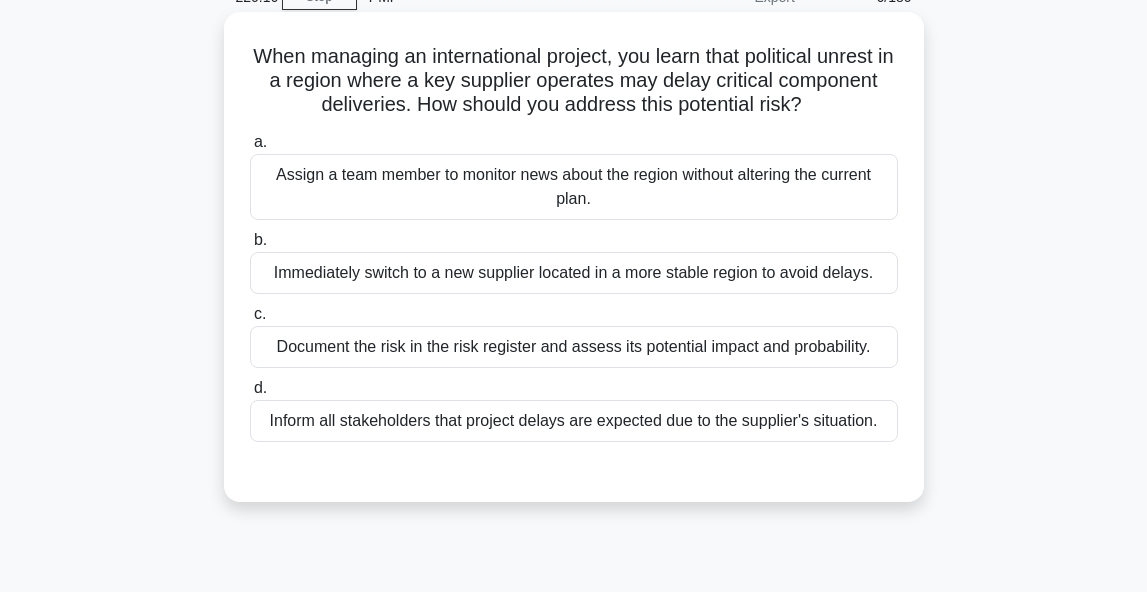 click on "Document the risk in the risk register and assess its potential impact and probability." at bounding box center (574, 347) 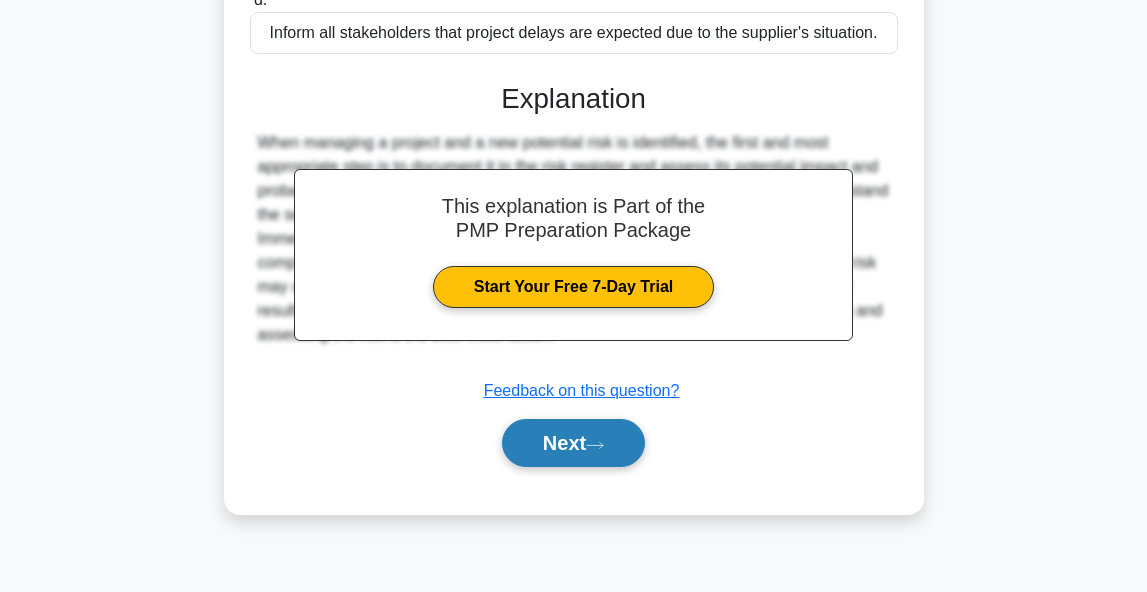 scroll, scrollTop: 488, scrollLeft: 0, axis: vertical 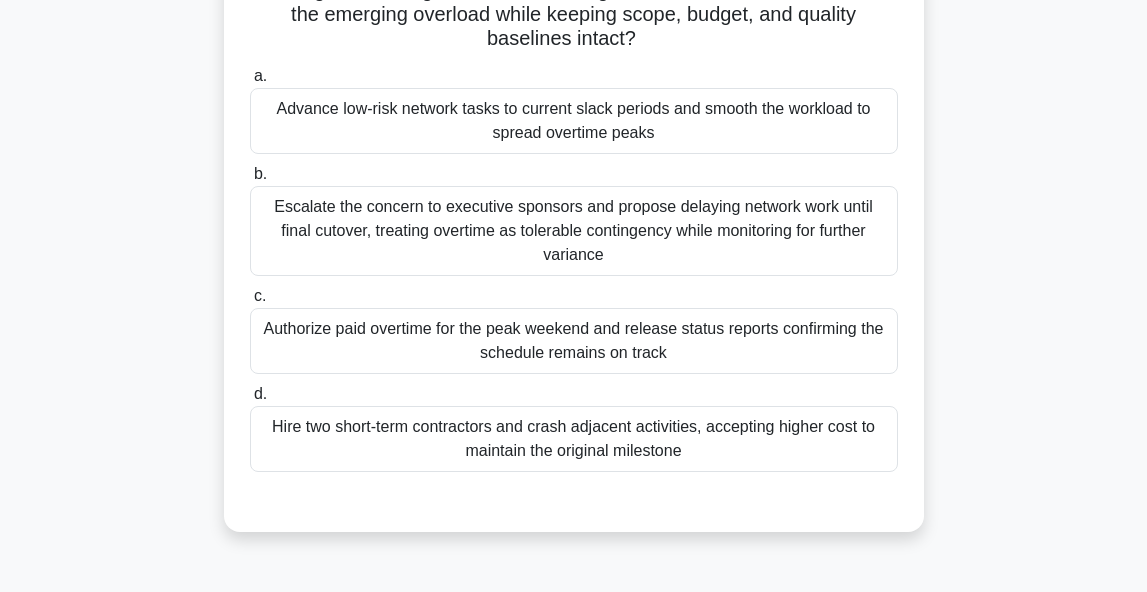click on "Advance low-risk network tasks to current slack periods and smooth the workload to spread overtime peaks" at bounding box center (574, 121) 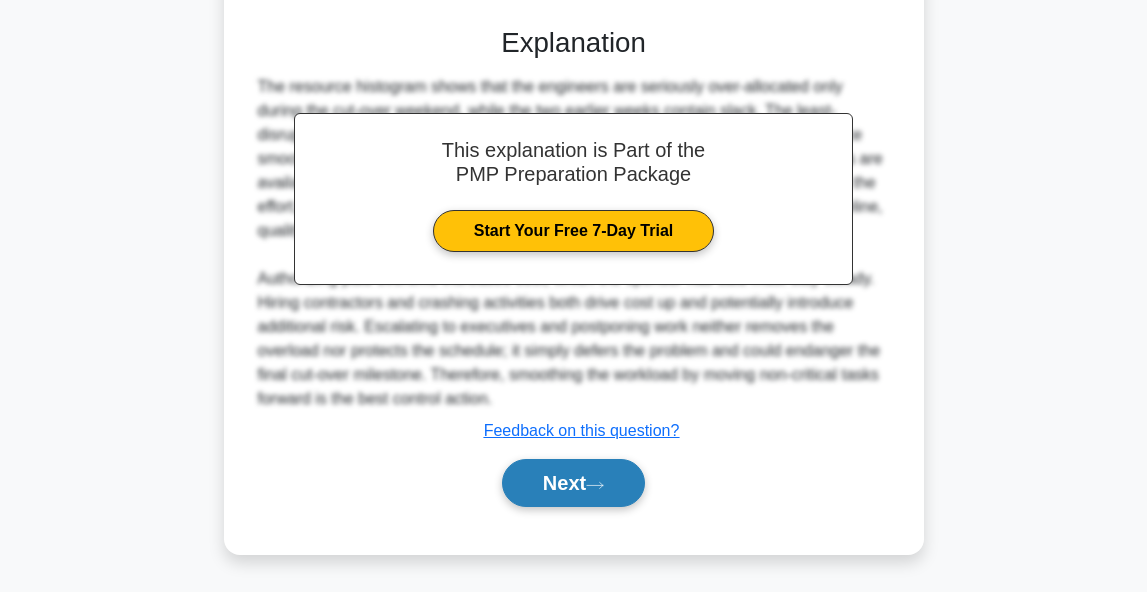 scroll, scrollTop: 737, scrollLeft: 0, axis: vertical 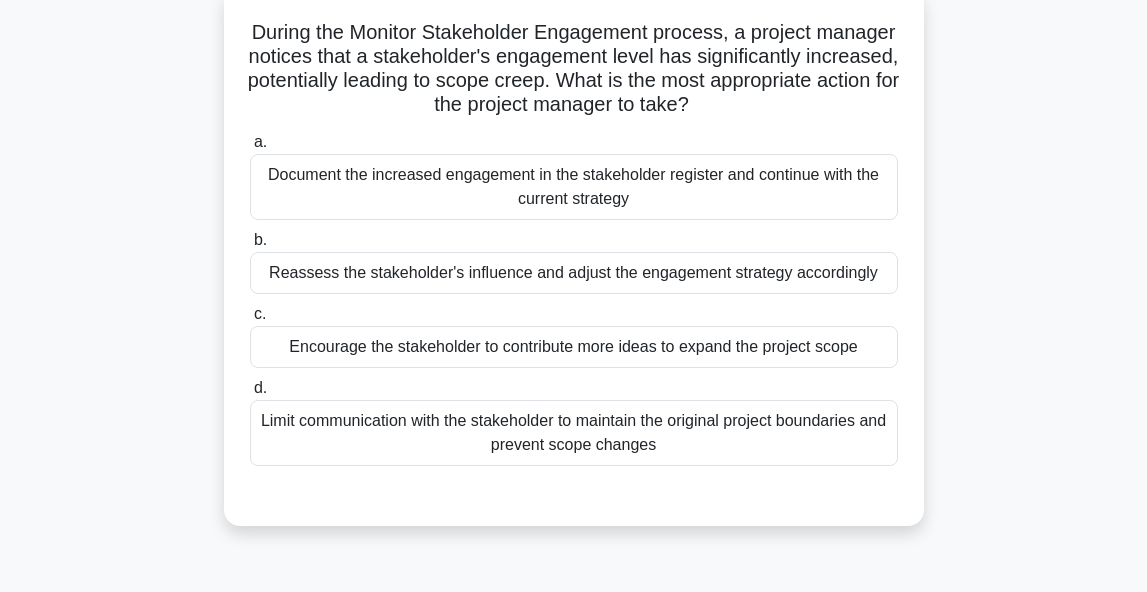 click on "Limit communication with the stakeholder to maintain the original project boundaries and prevent scope changes" at bounding box center [574, 433] 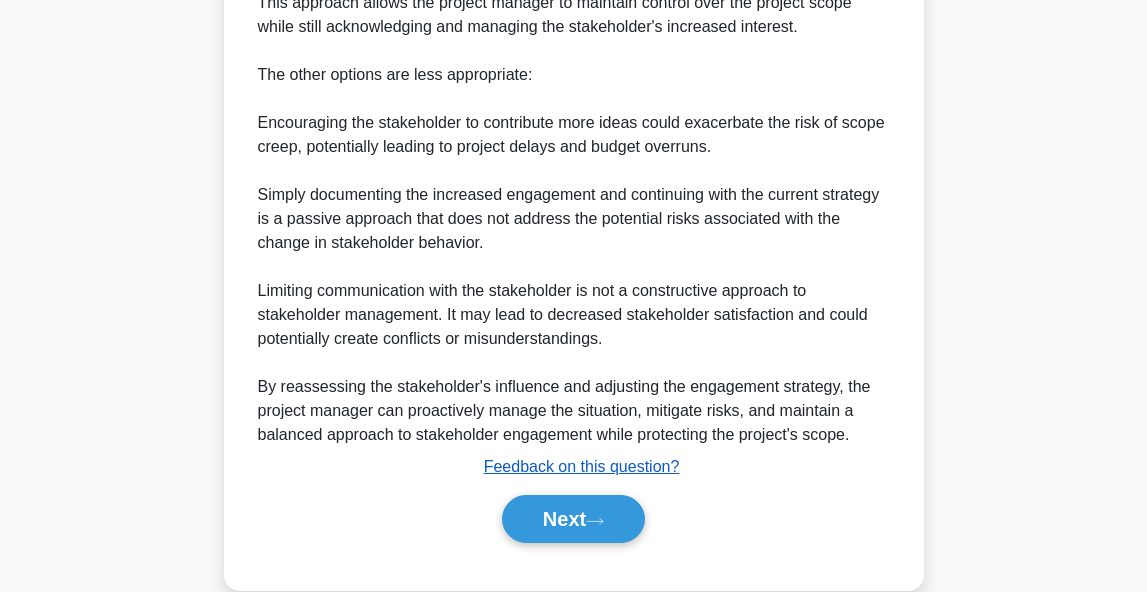 scroll, scrollTop: 971, scrollLeft: 0, axis: vertical 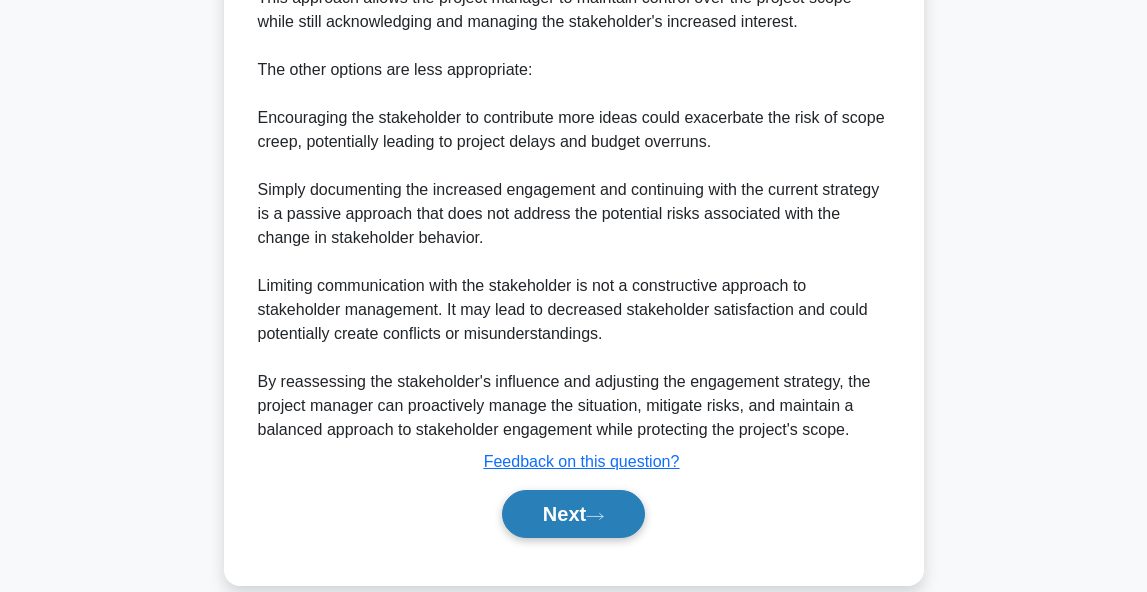 click on "Next" at bounding box center (573, 514) 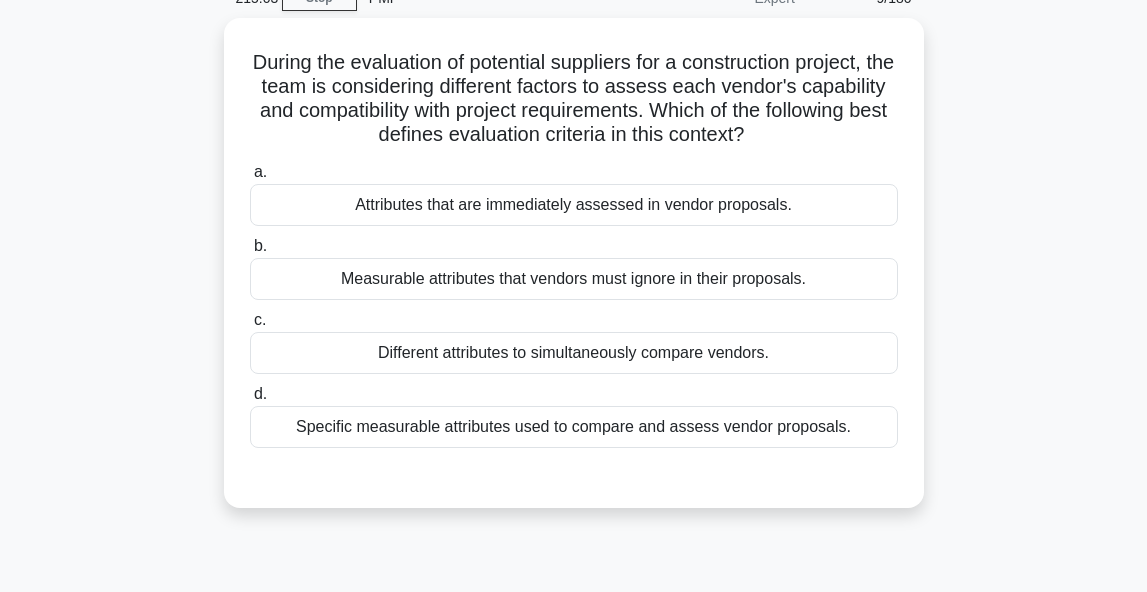 scroll, scrollTop: 100, scrollLeft: 0, axis: vertical 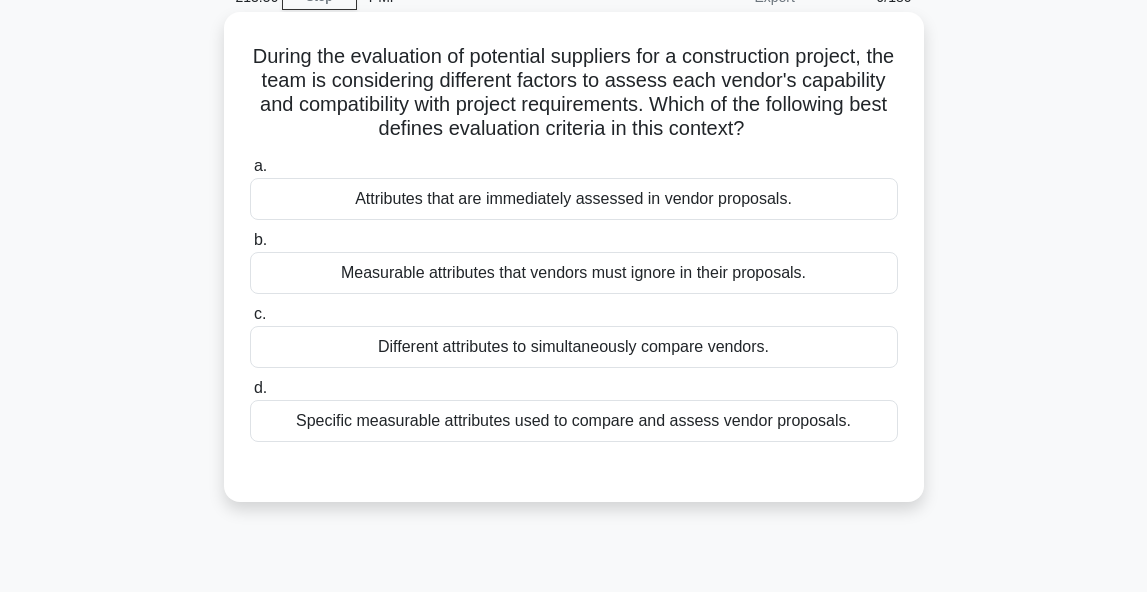 click on "Specific measurable attributes used to compare and assess vendor proposals." at bounding box center (574, 421) 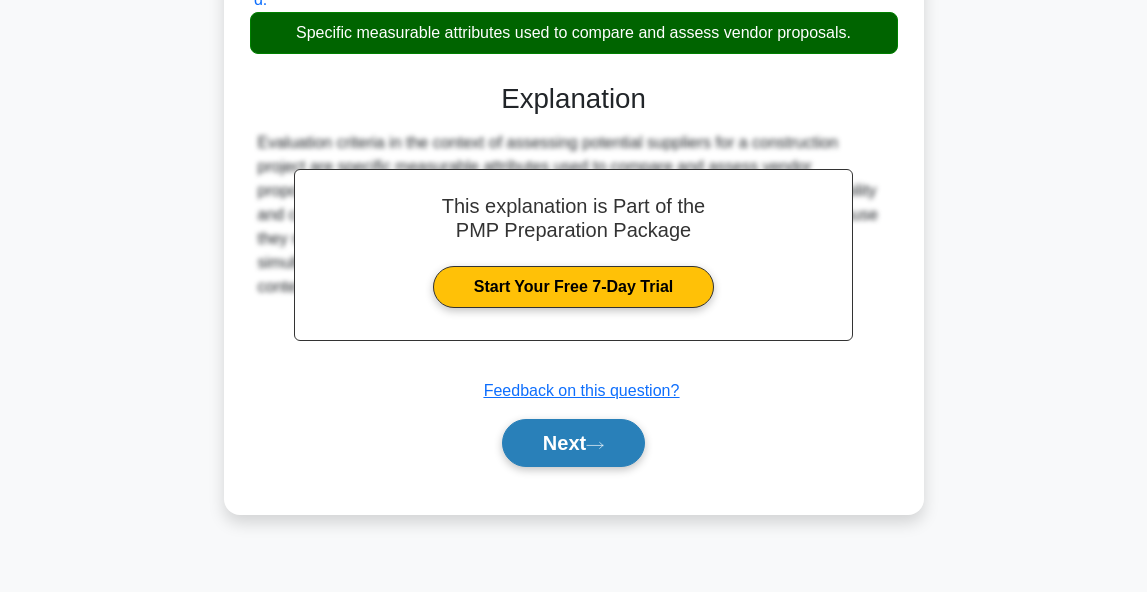 scroll, scrollTop: 488, scrollLeft: 0, axis: vertical 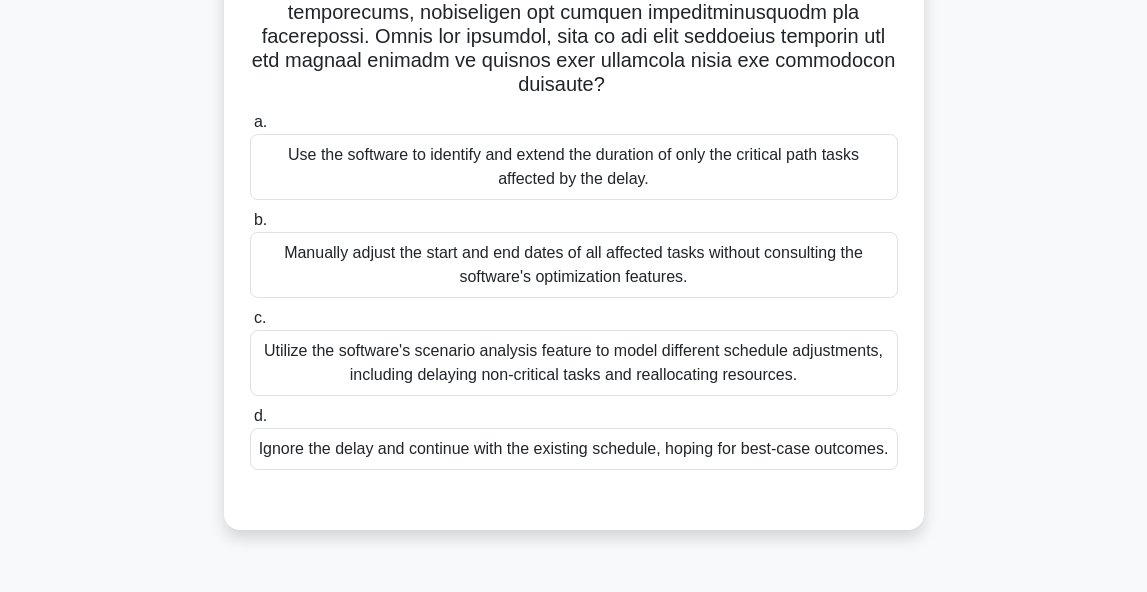click on "Utilize the software's scenario analysis feature to model different schedule adjustments, including delaying non-critical tasks and reallocating resources." at bounding box center [574, 363] 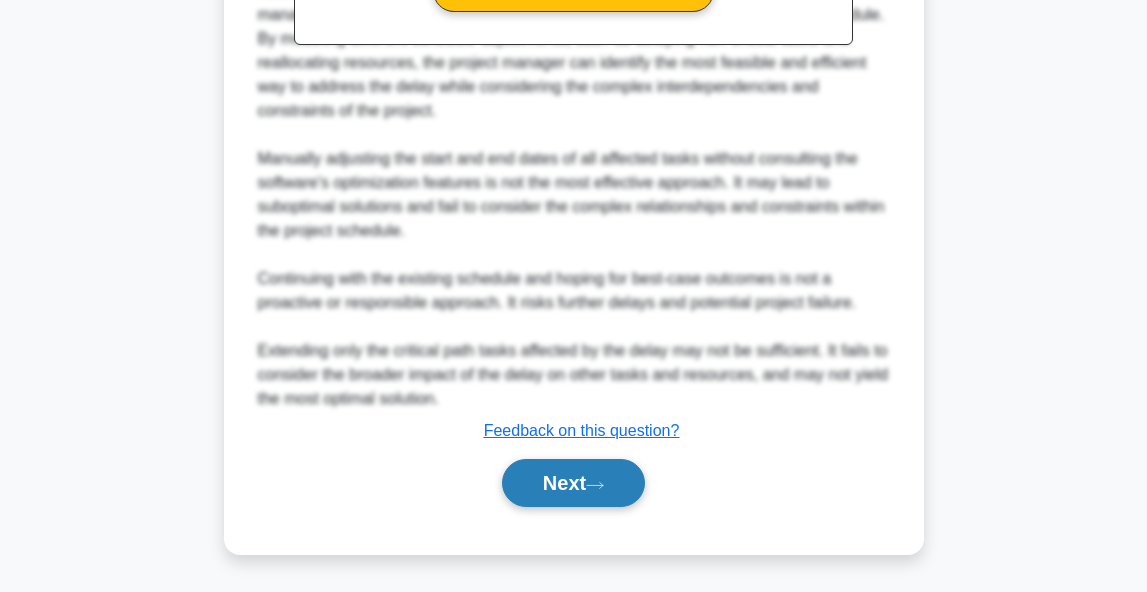 click on "Next" at bounding box center (573, 483) 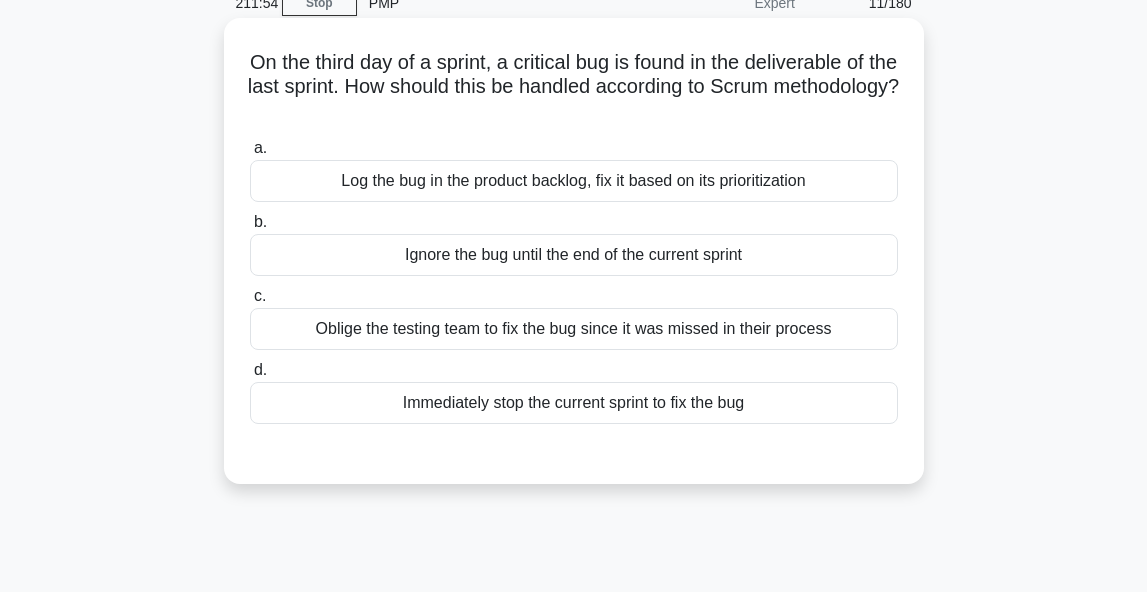 scroll, scrollTop: 94, scrollLeft: 0, axis: vertical 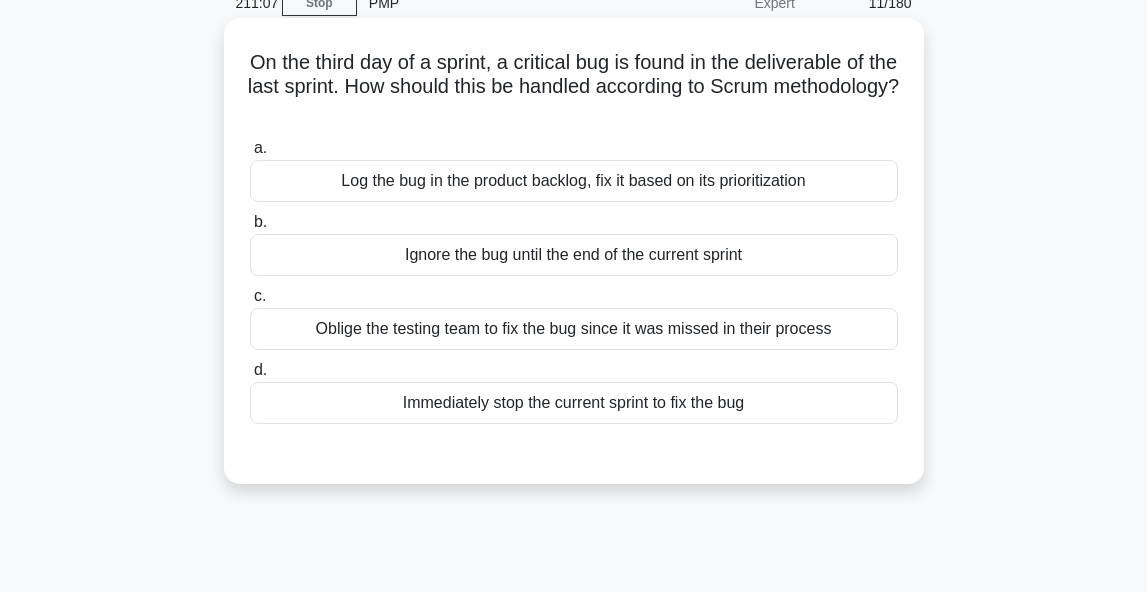 click on "Log the bug in the product backlog, fix it based on its prioritization" at bounding box center [574, 181] 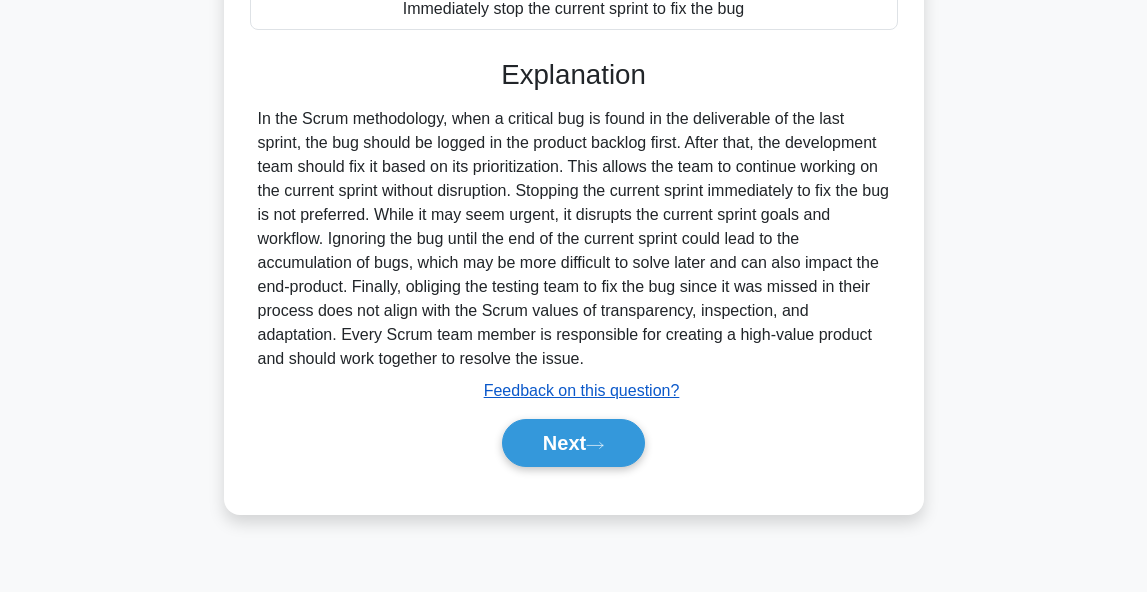 scroll, scrollTop: 488, scrollLeft: 0, axis: vertical 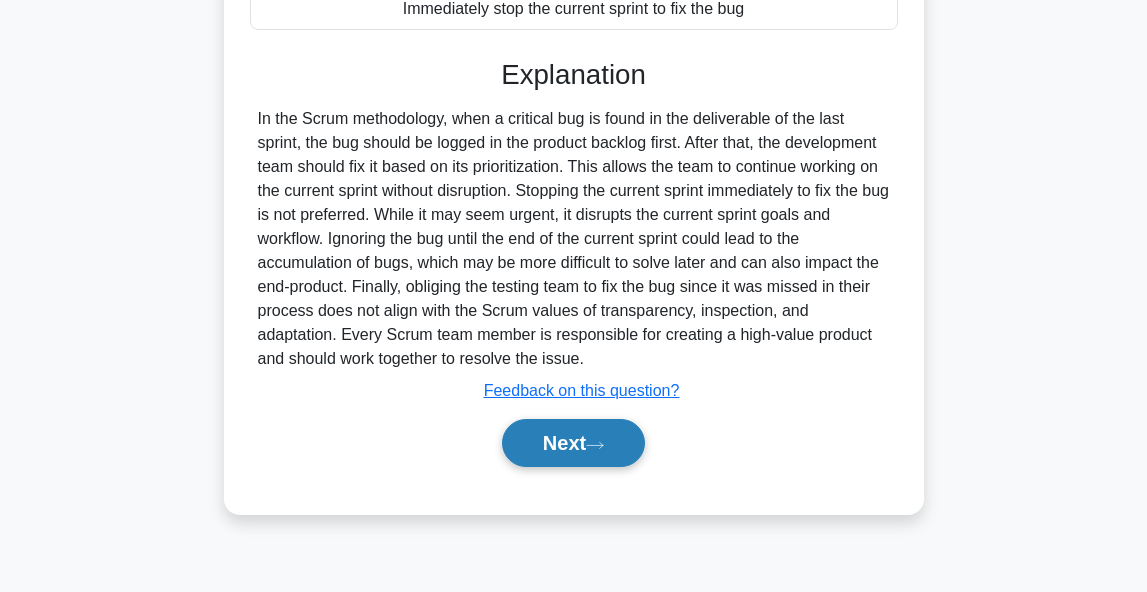 click on "Next" at bounding box center (573, 443) 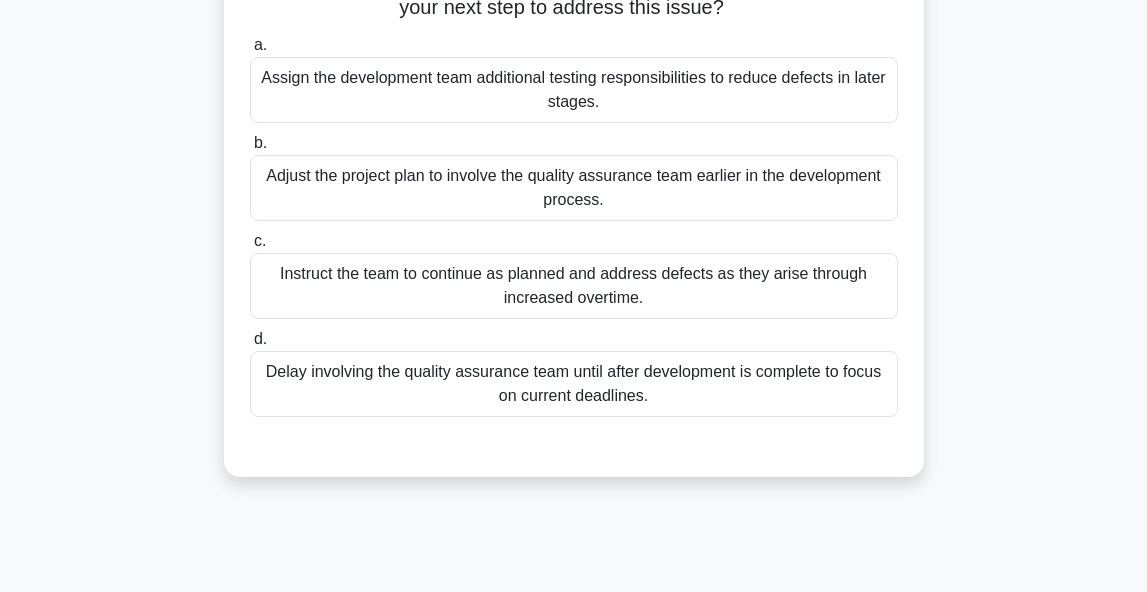 scroll, scrollTop: 246, scrollLeft: 0, axis: vertical 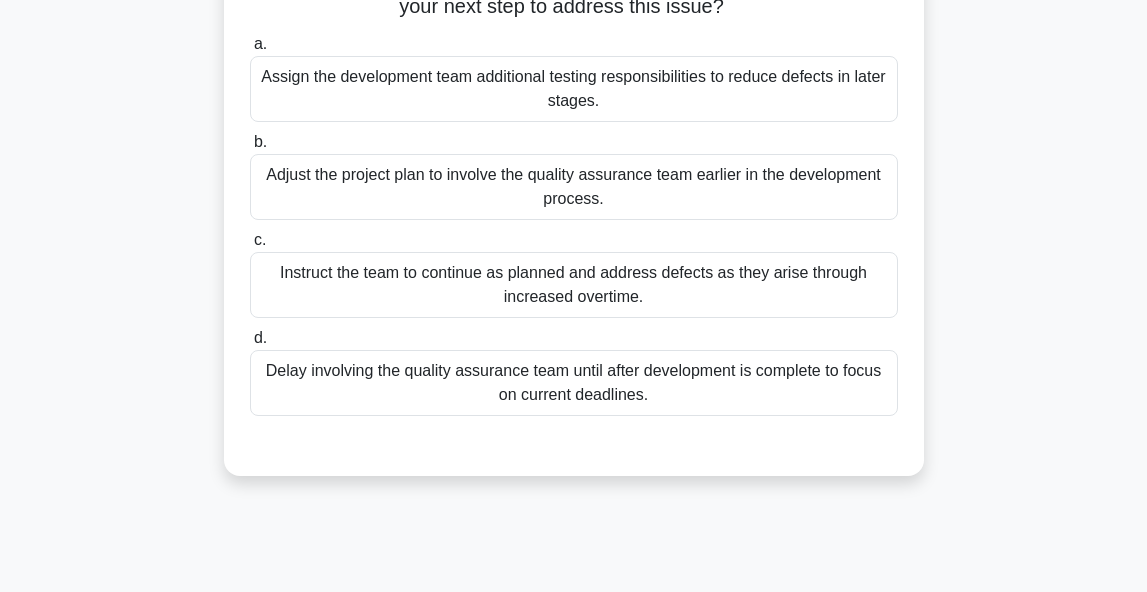 click on "Assign the development team additional testing responsibilities to reduce defects in later stages." at bounding box center [574, 89] 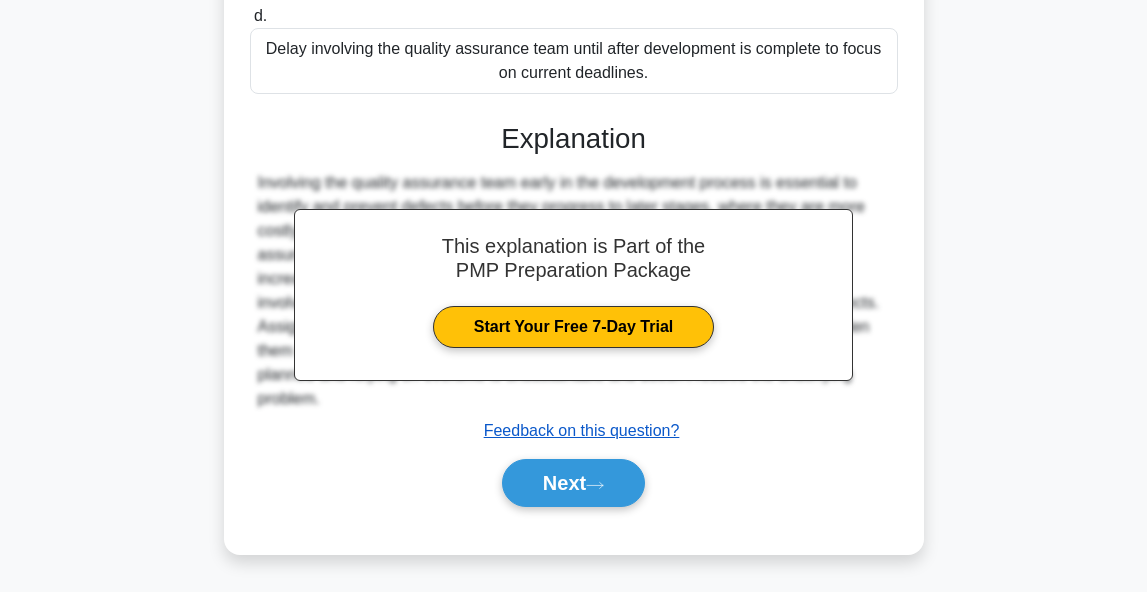 scroll, scrollTop: 571, scrollLeft: 0, axis: vertical 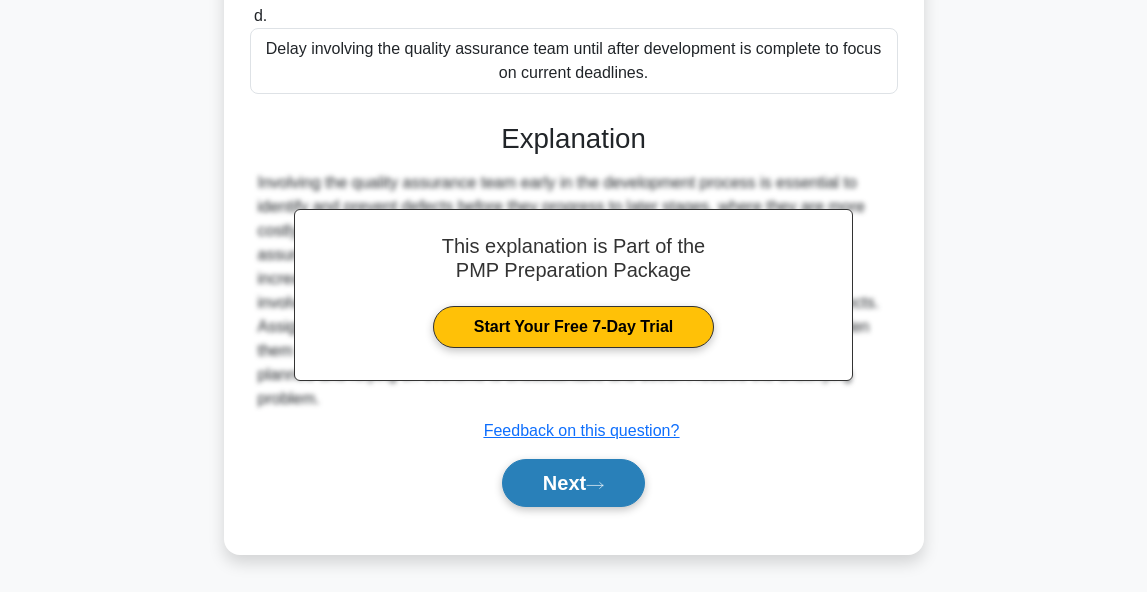 click on "Next" at bounding box center [573, 483] 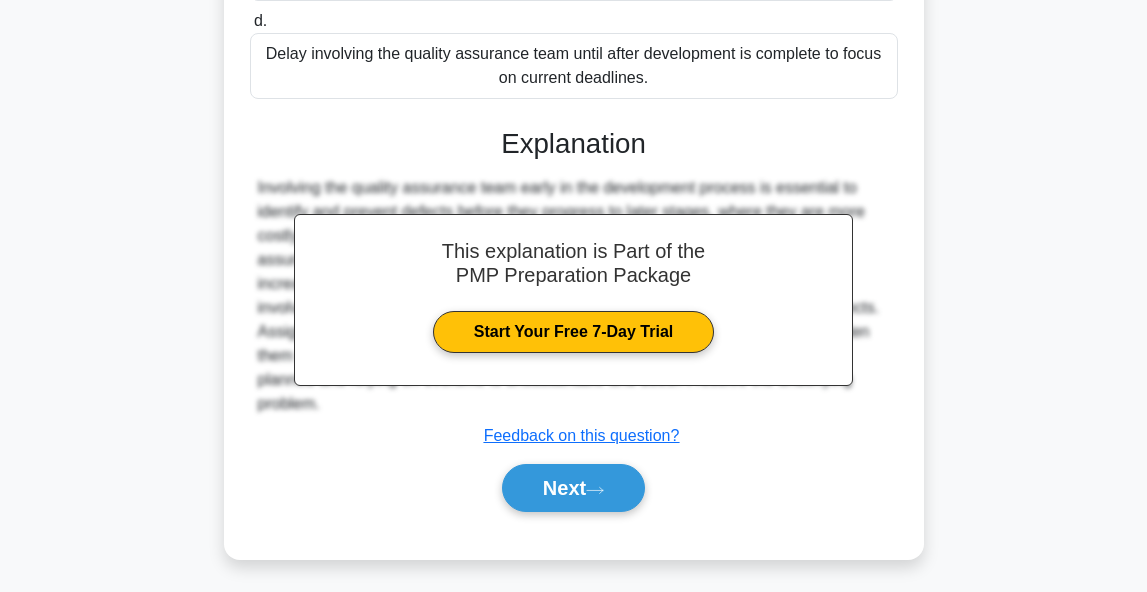 scroll, scrollTop: 488, scrollLeft: 0, axis: vertical 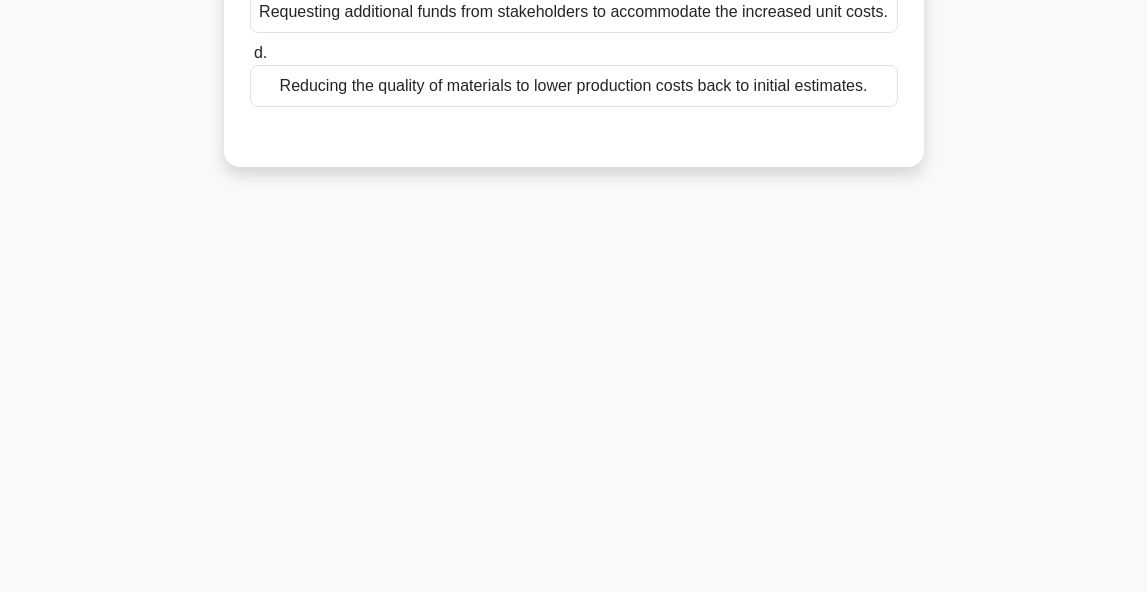 click on "[NUMBER]:[NUMBER]
Stop
PMP
Expert
[NUMBER]/[NUMBER]
Your project is set to launch a new product line extension. Initial forecasts projected a production cost of $[NUMBER] per unit, but recent supplier quotes have revised the cost to $[NUMBER] per unit. To remain within the total allocated budget, which action should you prioritize?
.spinner_0XTQ{transform-origin:center;animation:spinner_y6GP .75s linear infinite}@keyframes spinner_y6GP{100%{transform:rotate(360deg)}}
a.
b." at bounding box center [574, 84] 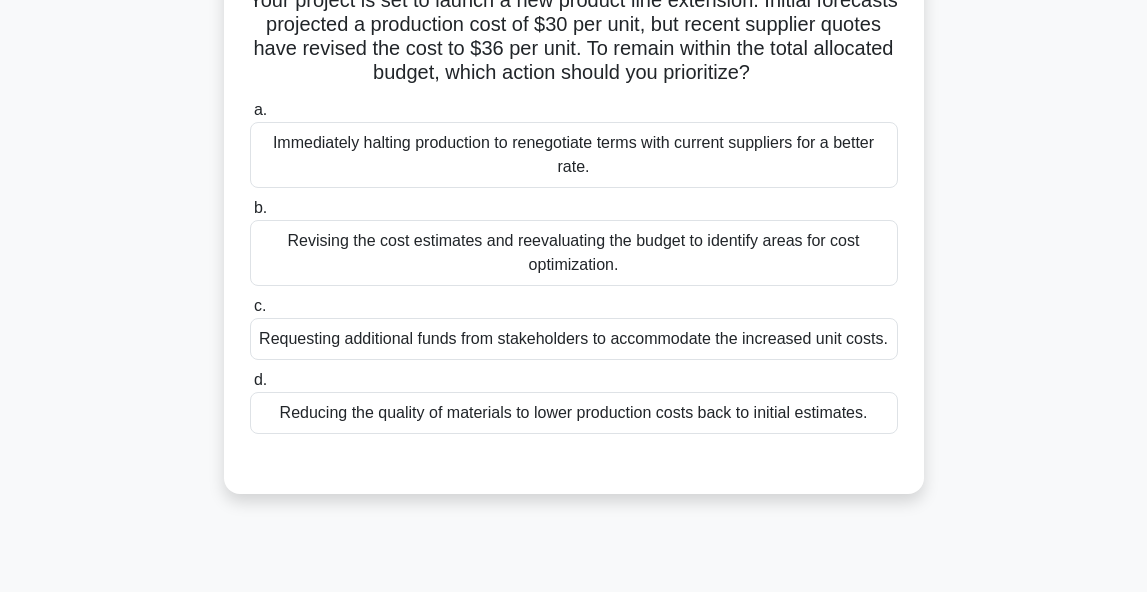 scroll, scrollTop: 175, scrollLeft: 0, axis: vertical 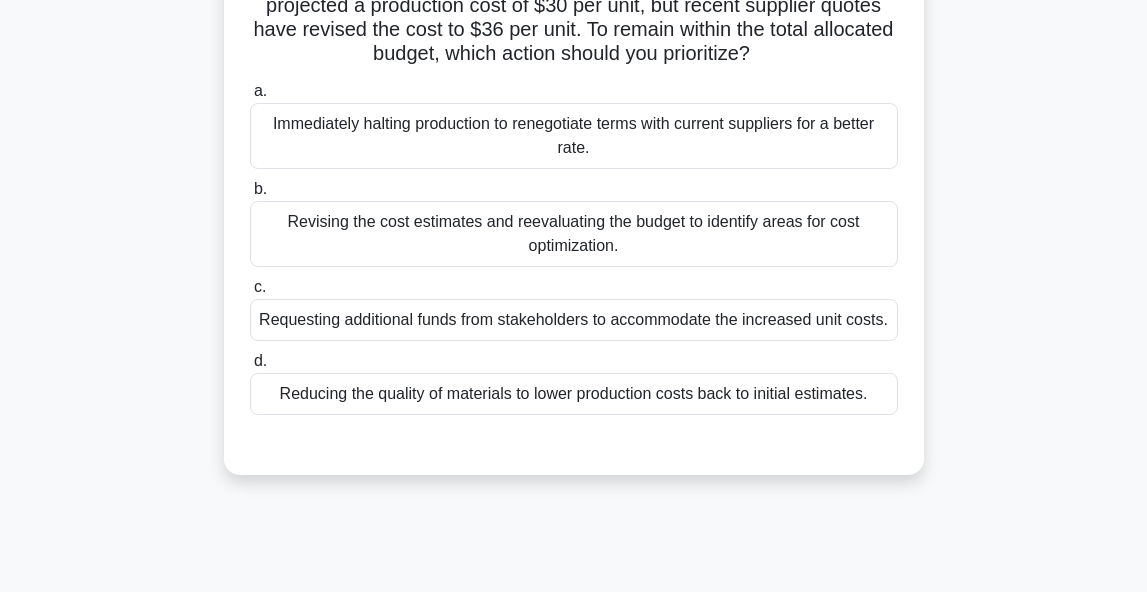 click on "Revising the cost estimates and reevaluating the budget to identify areas for cost optimization." at bounding box center [574, 234] 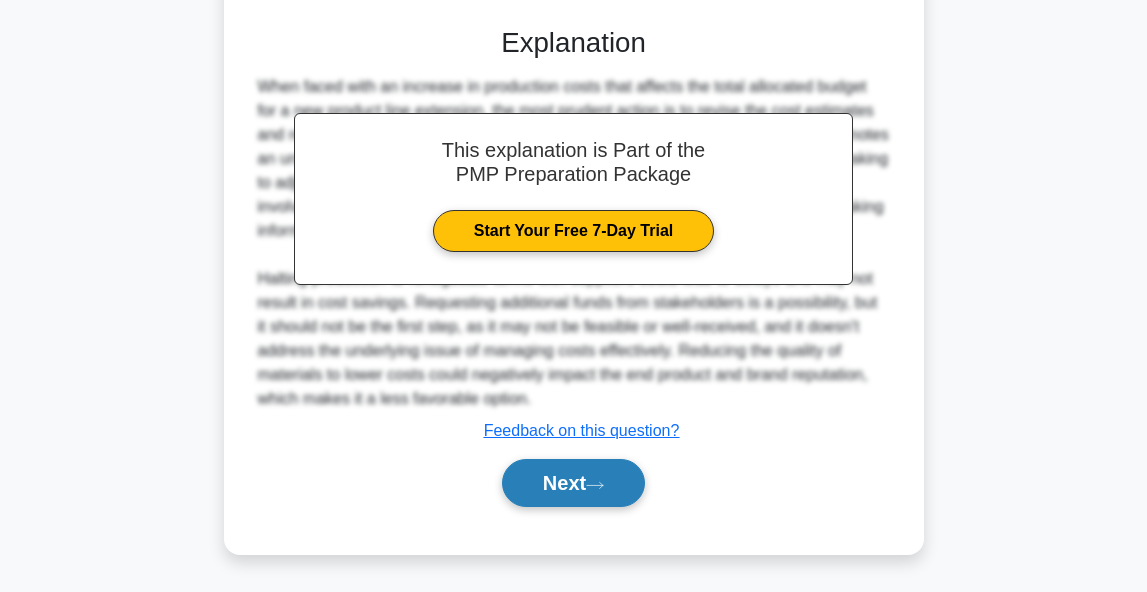 click on "Next" at bounding box center [573, 483] 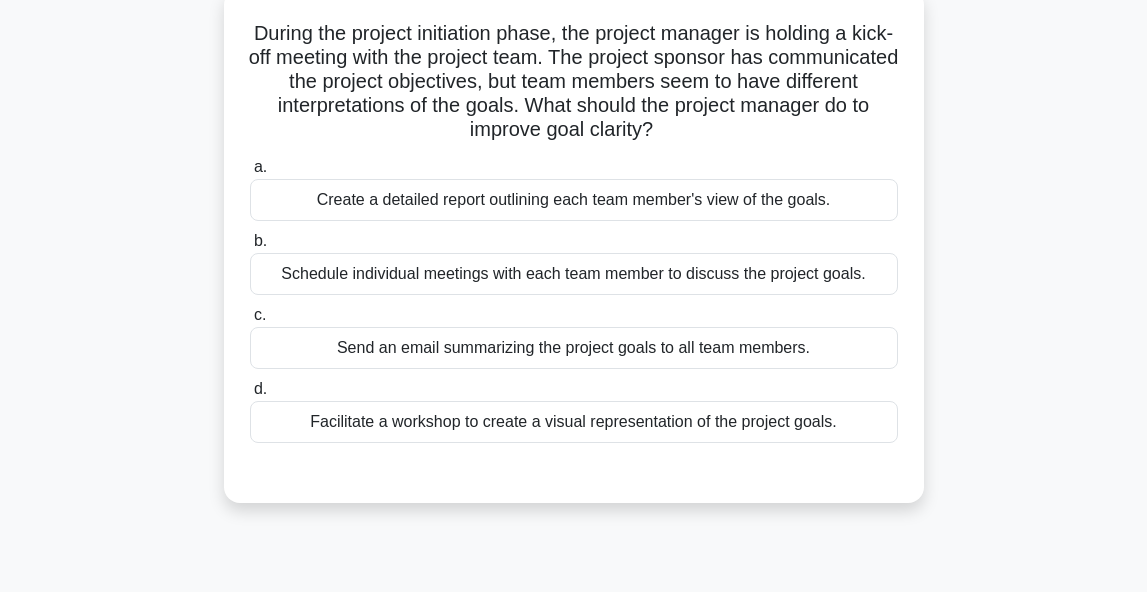 scroll, scrollTop: 123, scrollLeft: 0, axis: vertical 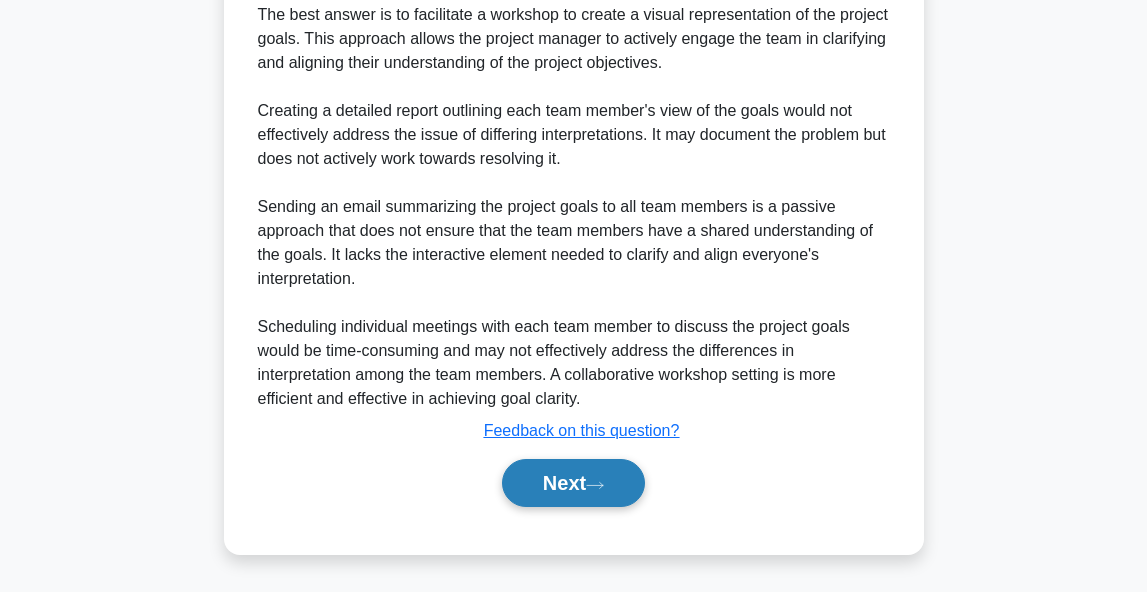 click on "Next" at bounding box center (573, 483) 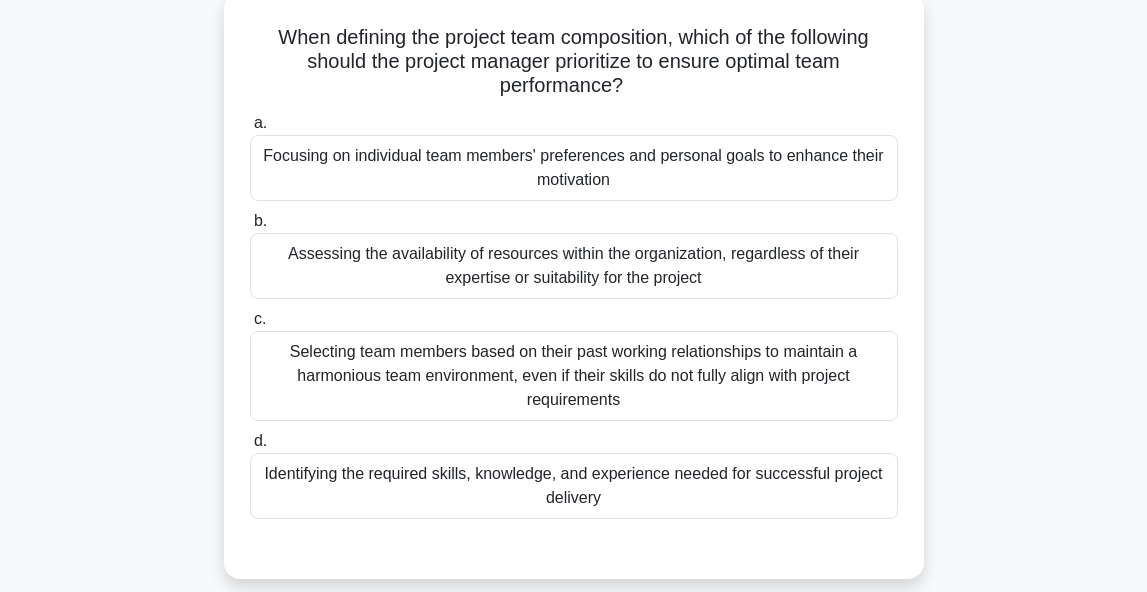 scroll, scrollTop: 126, scrollLeft: 0, axis: vertical 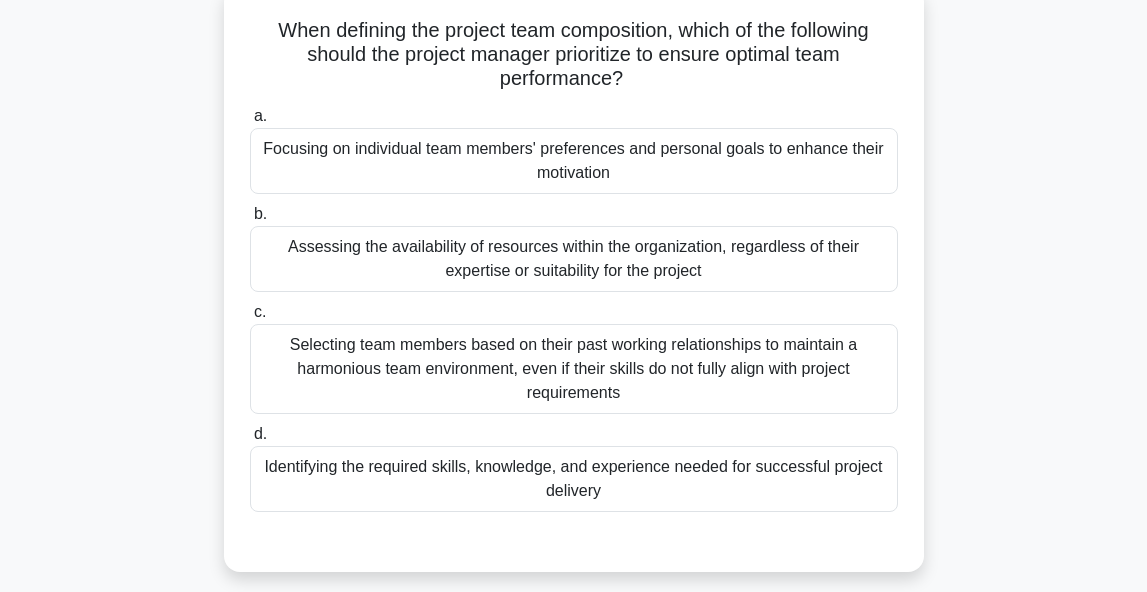 click on "Identifying the required skills, knowledge, and experience needed for successful project delivery" at bounding box center [574, 479] 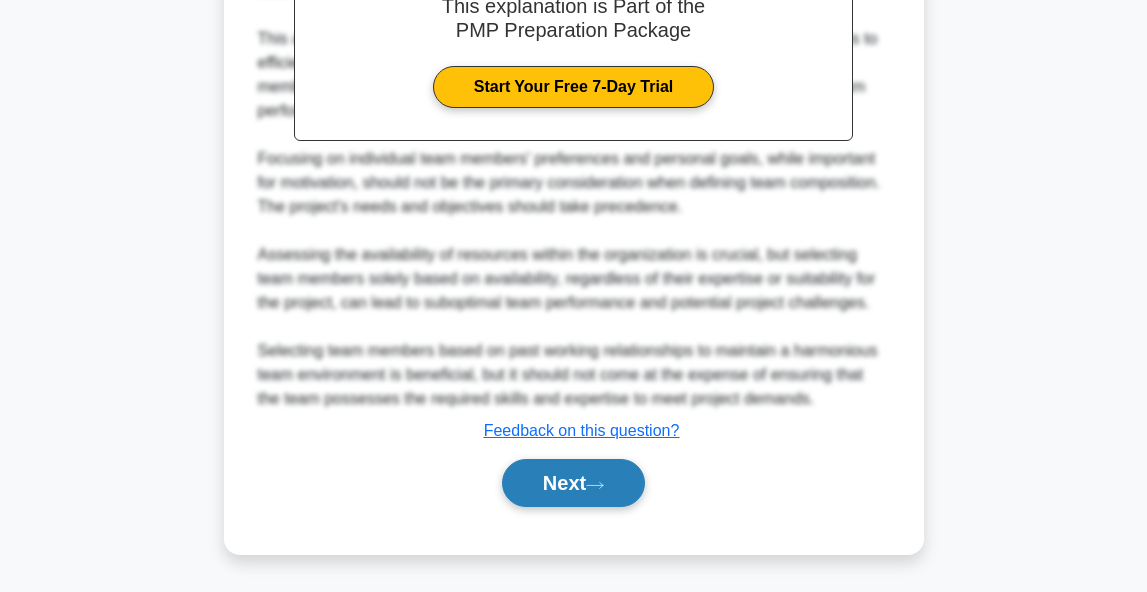 click on "Next" at bounding box center [573, 483] 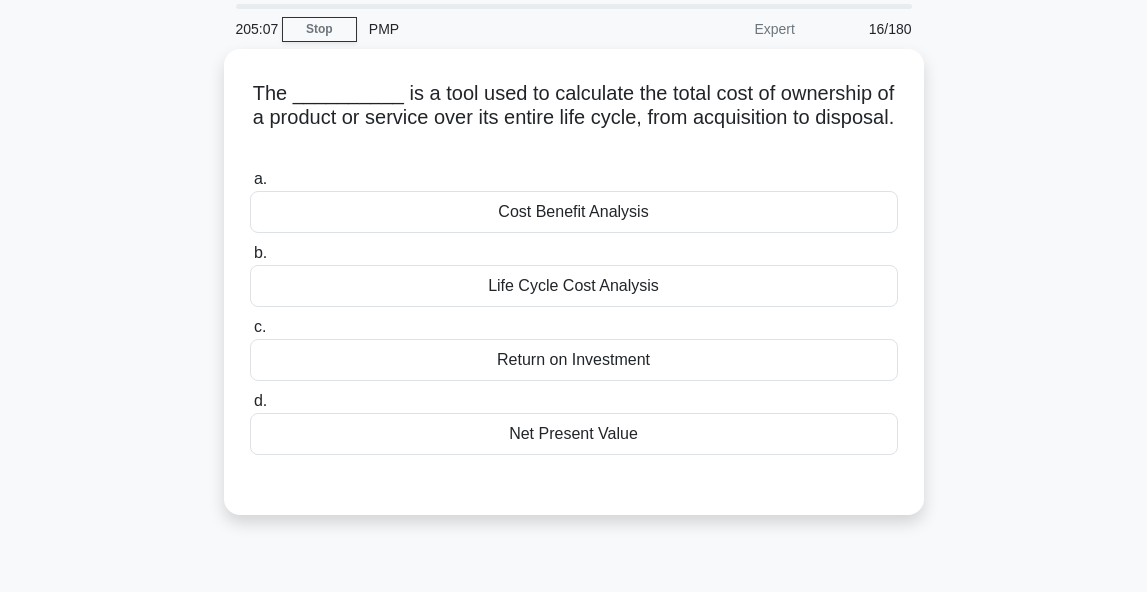 scroll, scrollTop: 84, scrollLeft: 0, axis: vertical 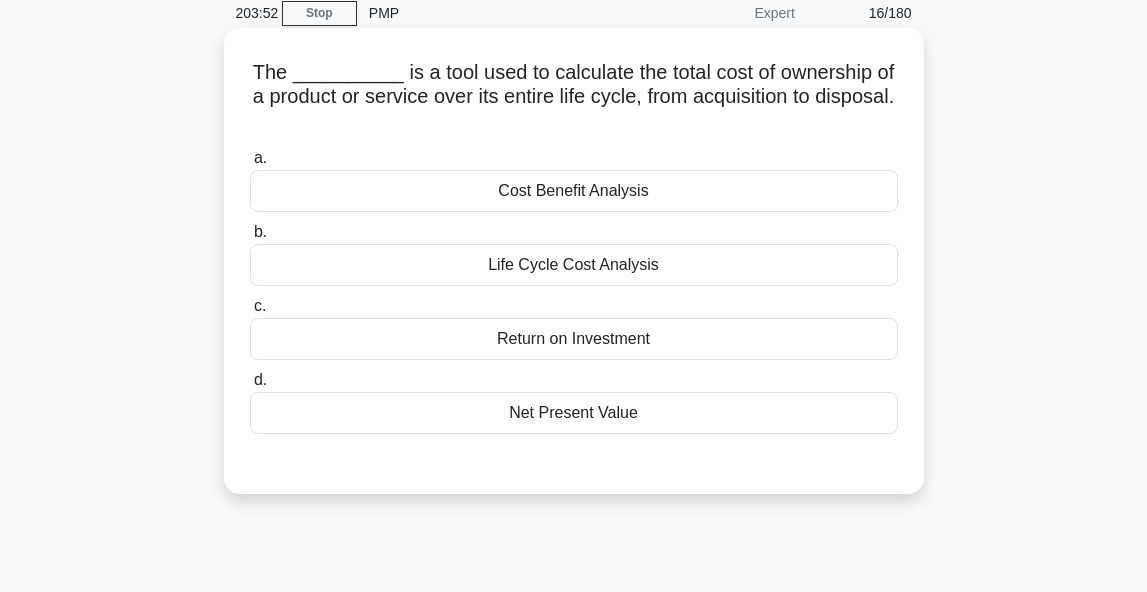 click on "Life Cycle Cost Analysis" at bounding box center (574, 265) 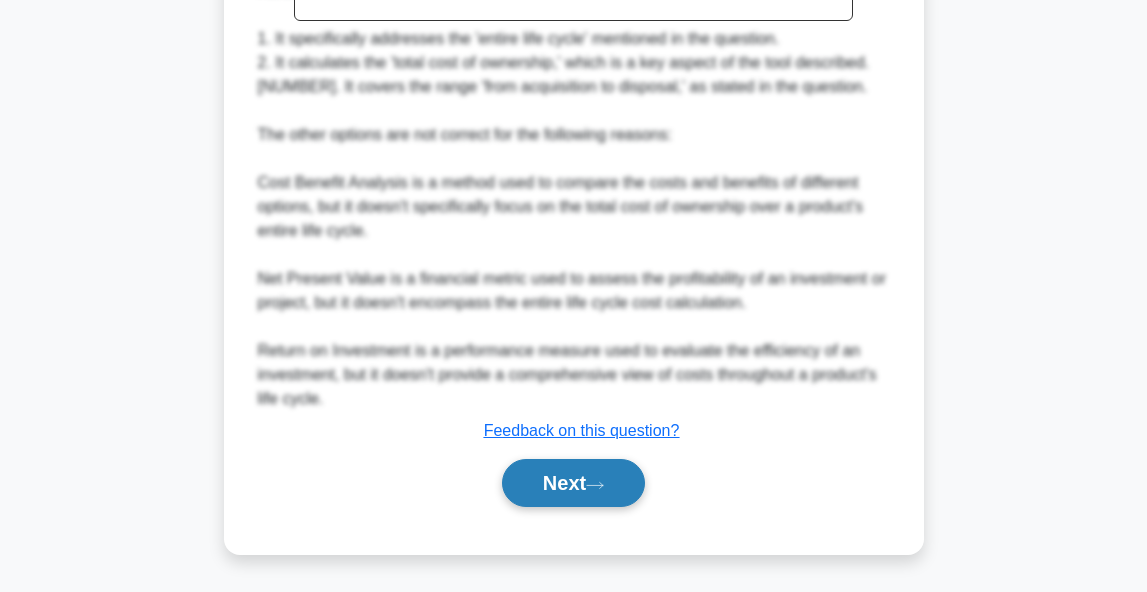 click on "Next" at bounding box center [573, 483] 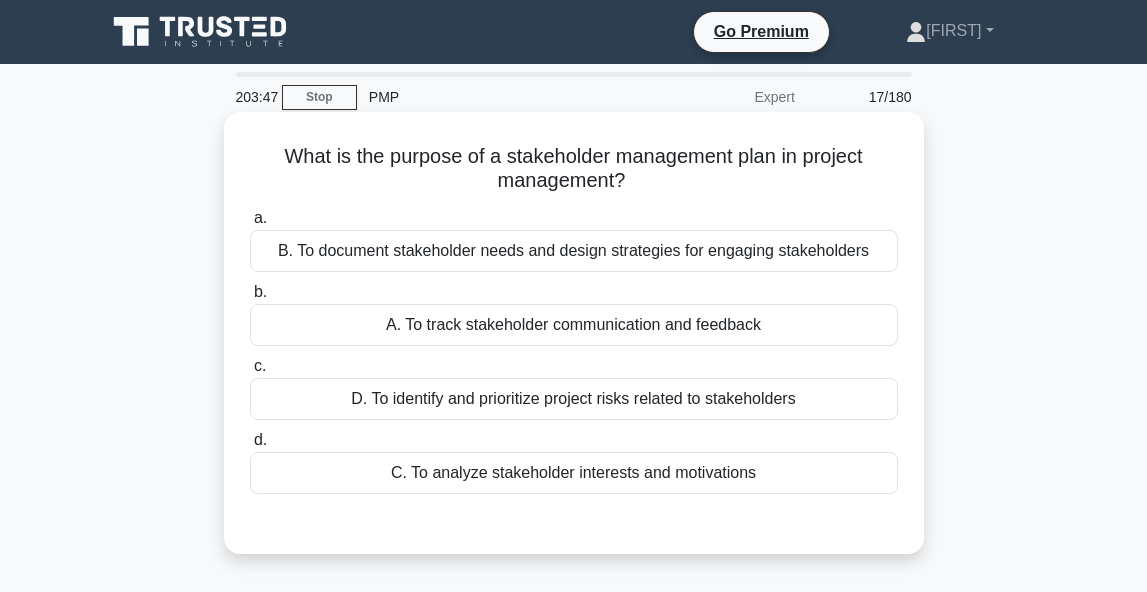 scroll, scrollTop: 0, scrollLeft: 0, axis: both 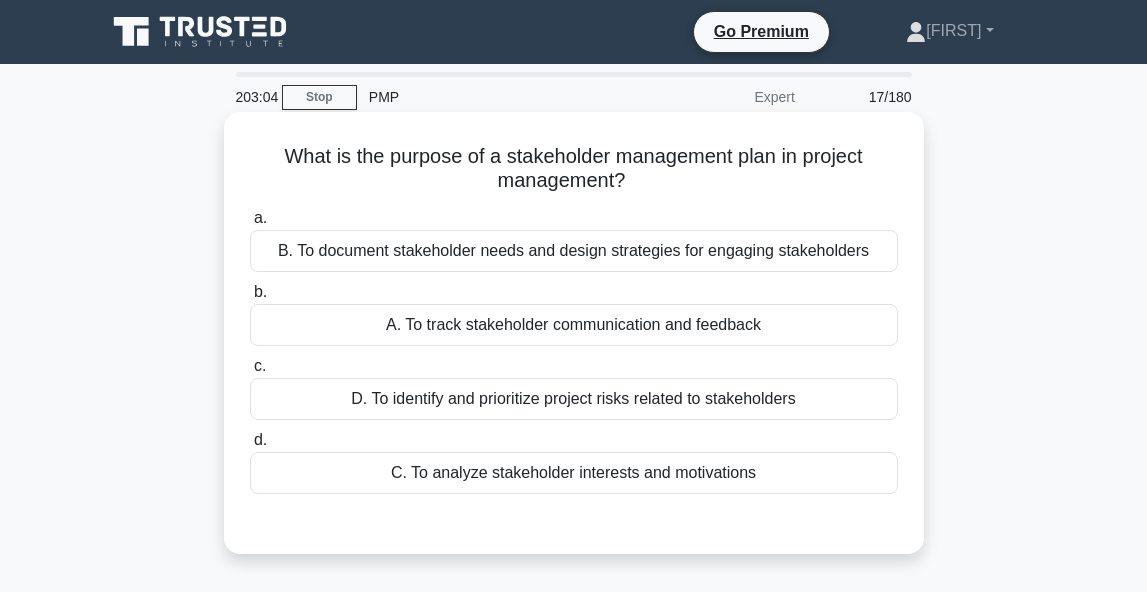 click on "B. To document stakeholder needs and design strategies for engaging stakeholders" at bounding box center [574, 251] 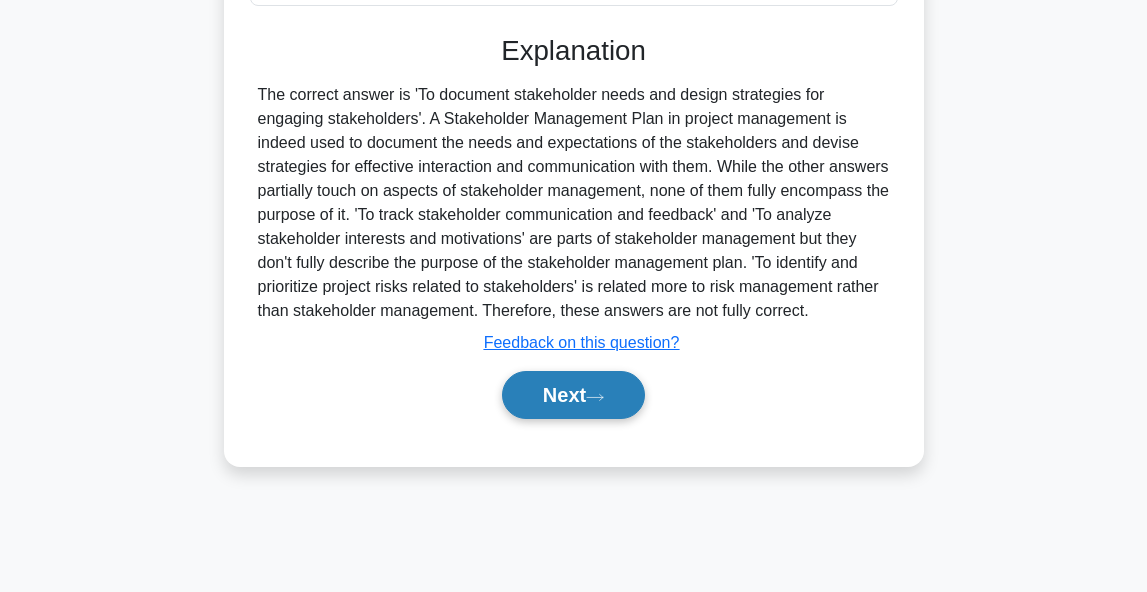 scroll, scrollTop: 488, scrollLeft: 0, axis: vertical 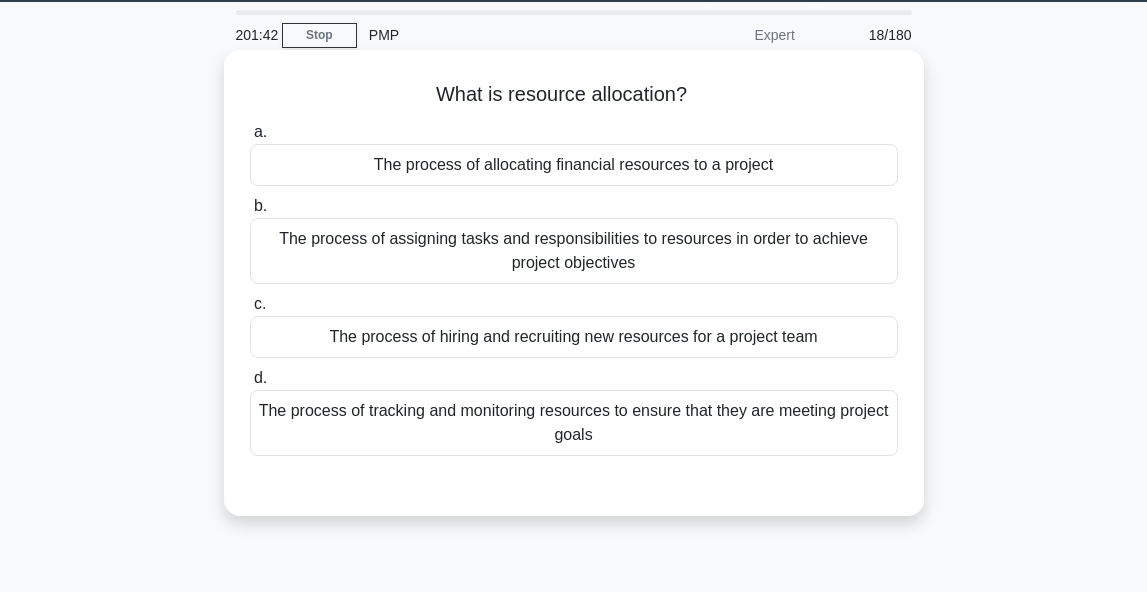 click on "The process of allocating financial resources to a project" at bounding box center (574, 165) 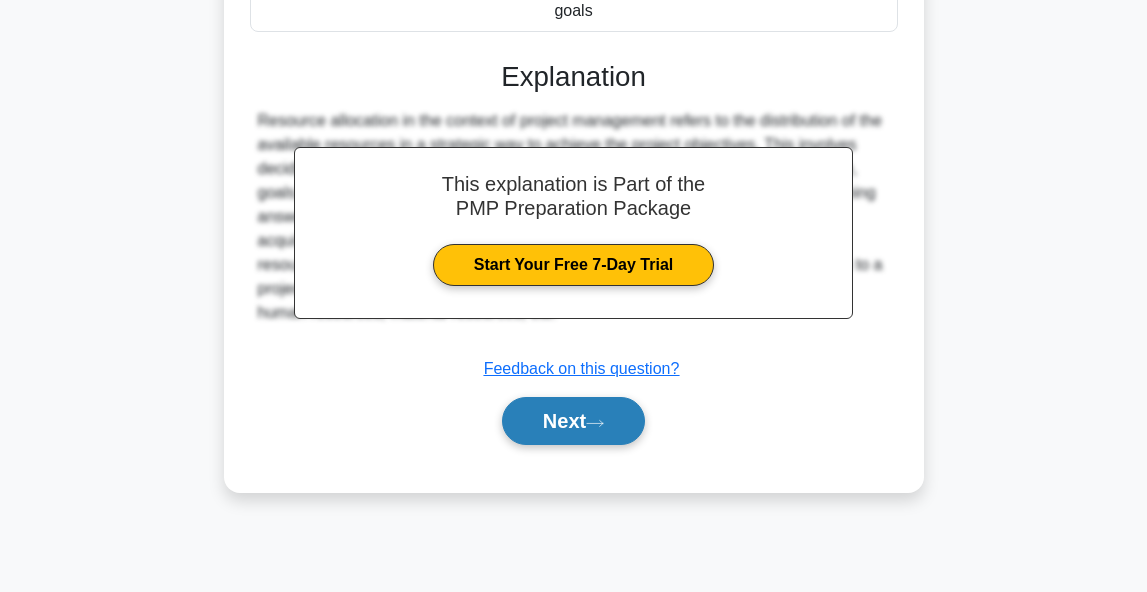 scroll, scrollTop: 488, scrollLeft: 0, axis: vertical 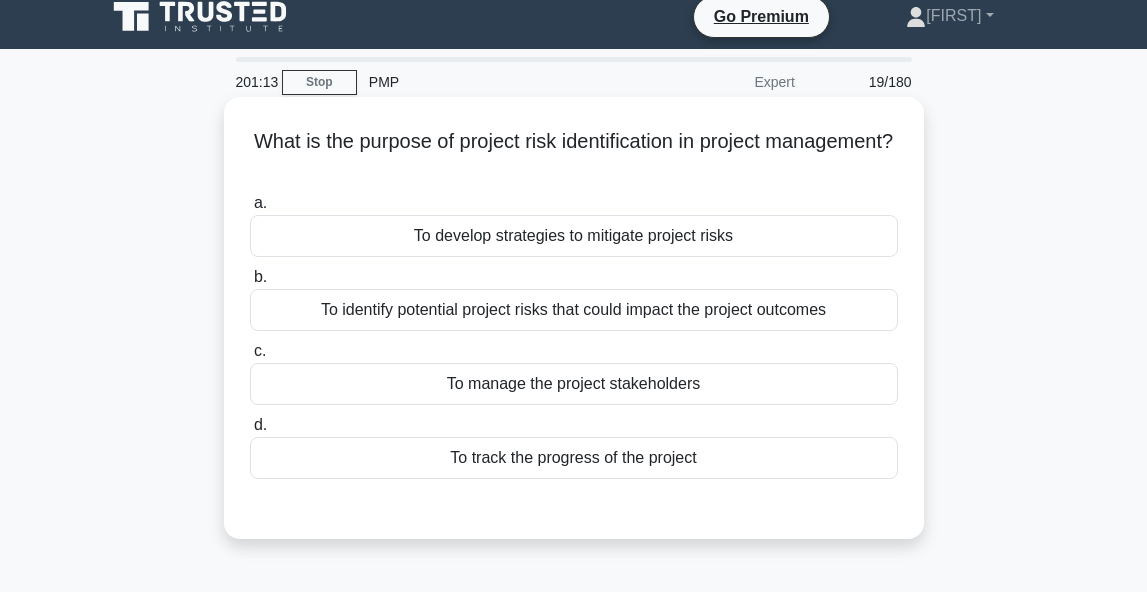 click on "To identify potential project risks that could impact the project outcomes" at bounding box center [574, 310] 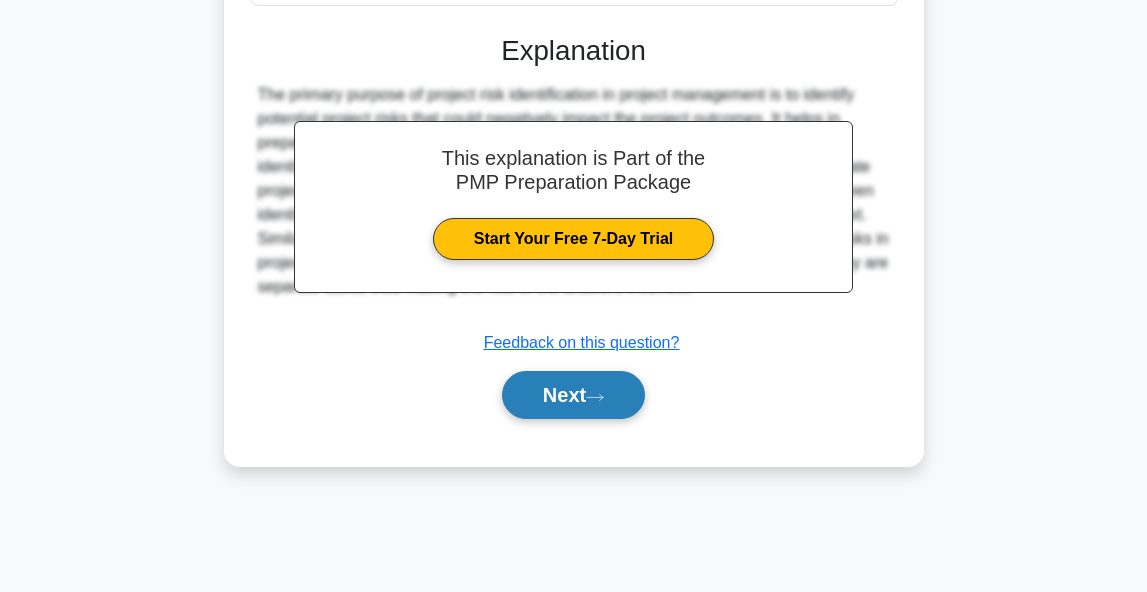 scroll, scrollTop: 488, scrollLeft: 0, axis: vertical 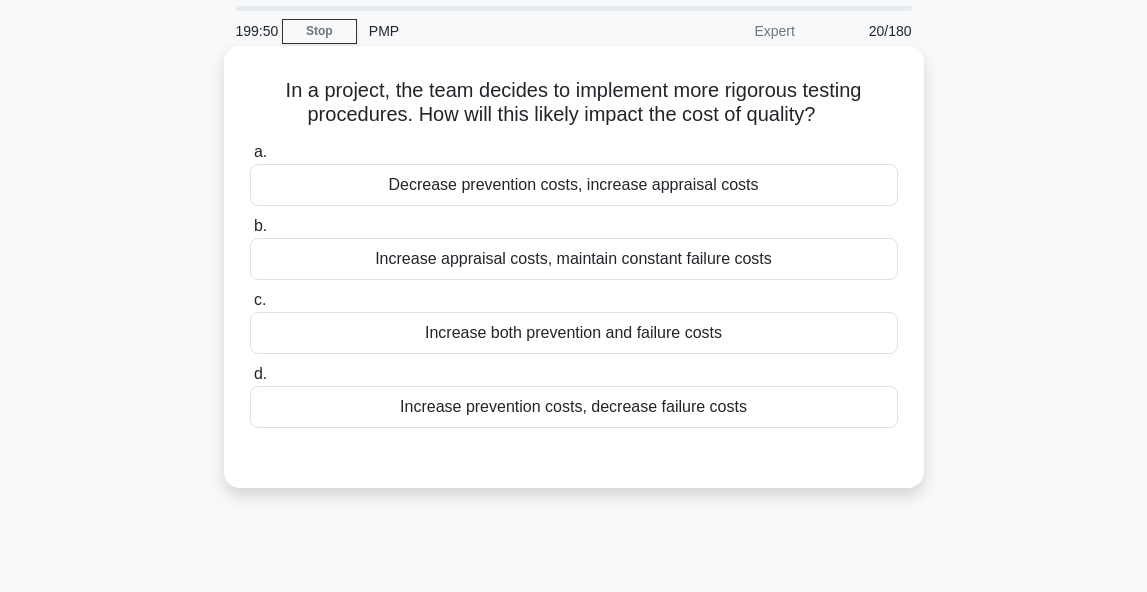 click on "Increase prevention costs, decrease failure costs" at bounding box center (574, 407) 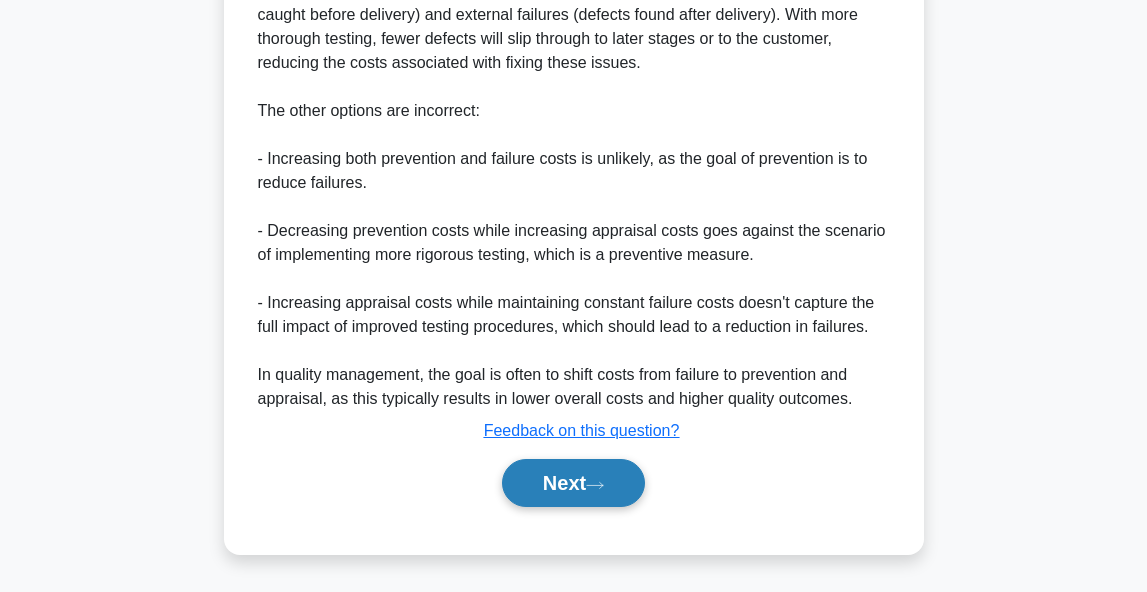 click on "Next" at bounding box center (573, 483) 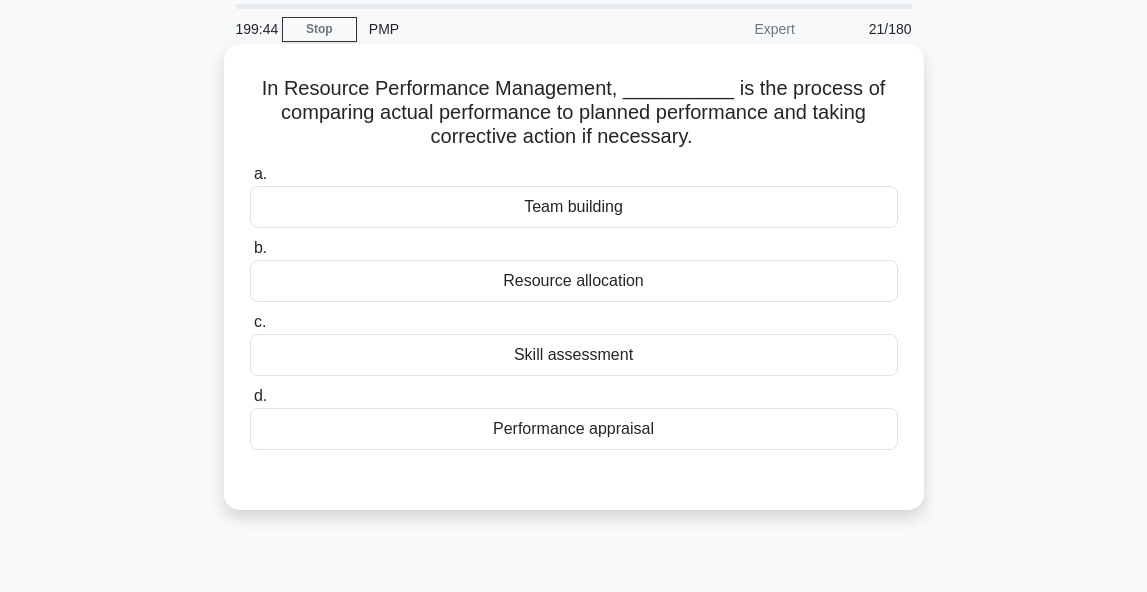 scroll, scrollTop: 59, scrollLeft: 0, axis: vertical 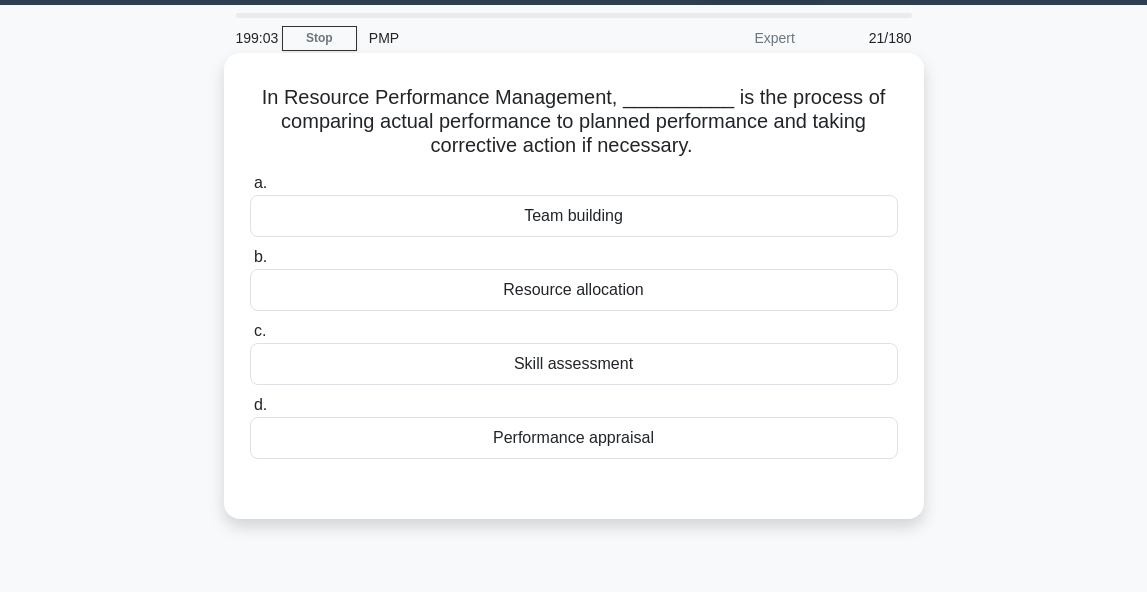 click on "Skill assessment" at bounding box center (574, 364) 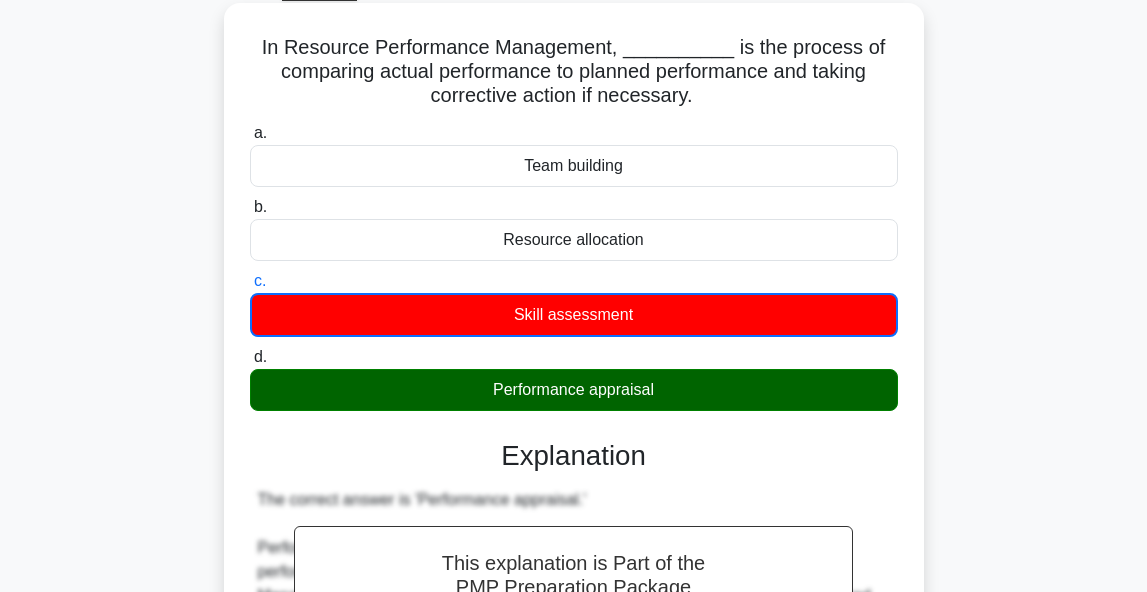 scroll, scrollTop: 106, scrollLeft: 0, axis: vertical 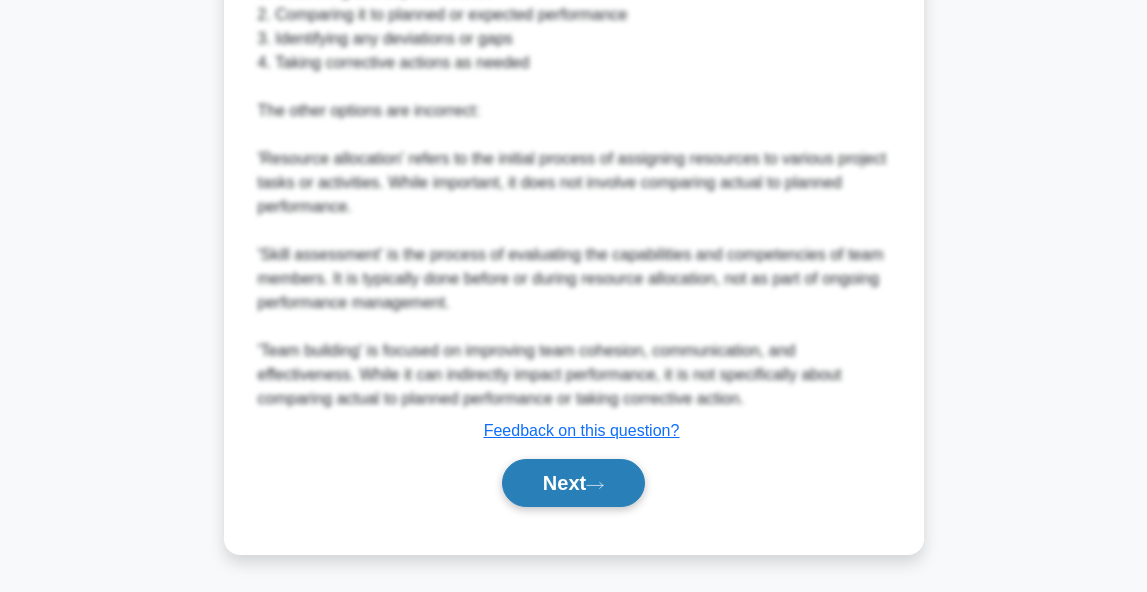 click on "Next" at bounding box center [573, 483] 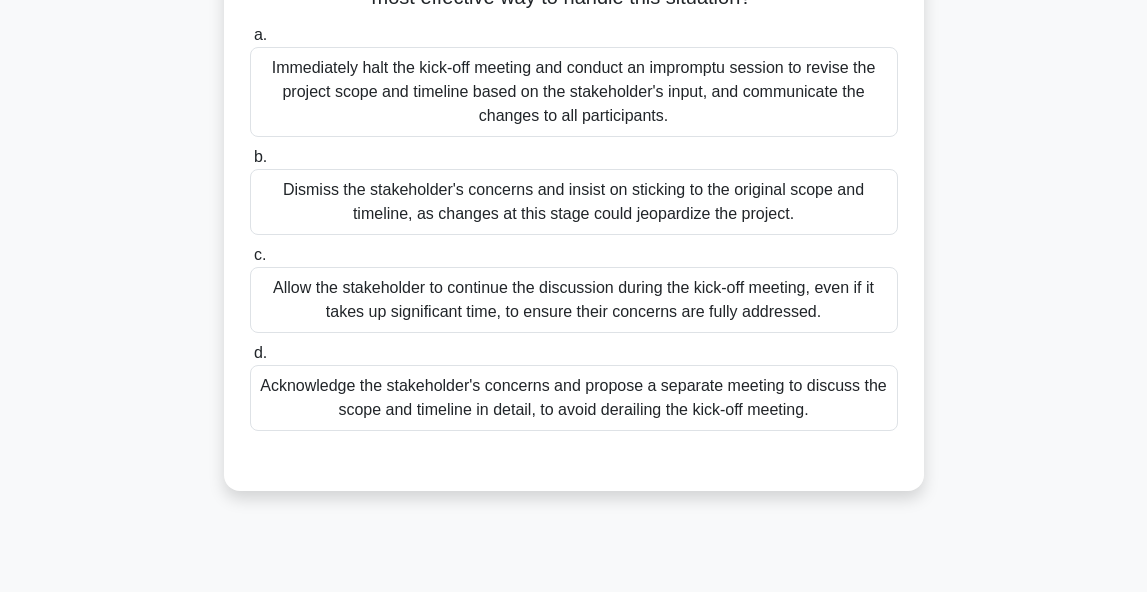 scroll, scrollTop: 323, scrollLeft: 0, axis: vertical 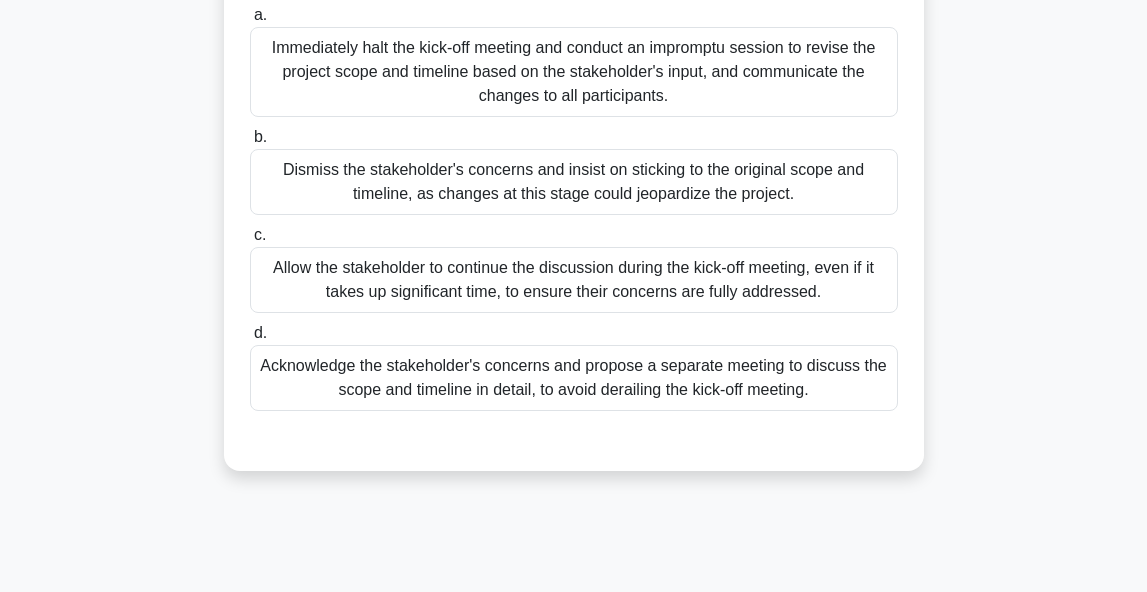 click on "Acknowledge the stakeholder's concerns and propose a separate meeting to discuss the scope and timeline in detail, to avoid derailing the kick-off meeting." at bounding box center [574, 378] 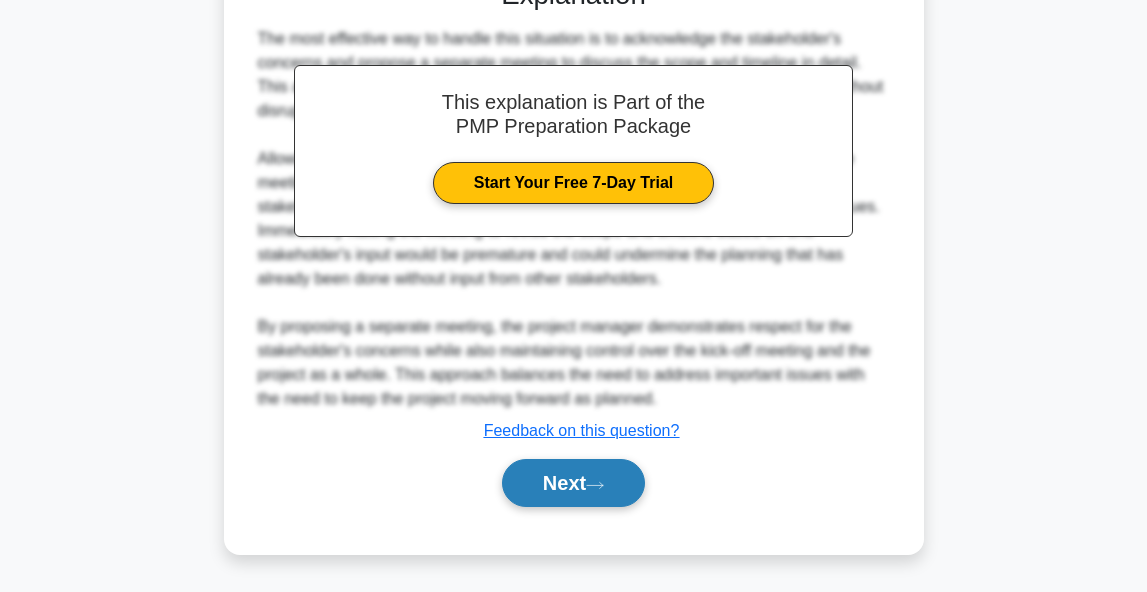 scroll, scrollTop: 785, scrollLeft: 0, axis: vertical 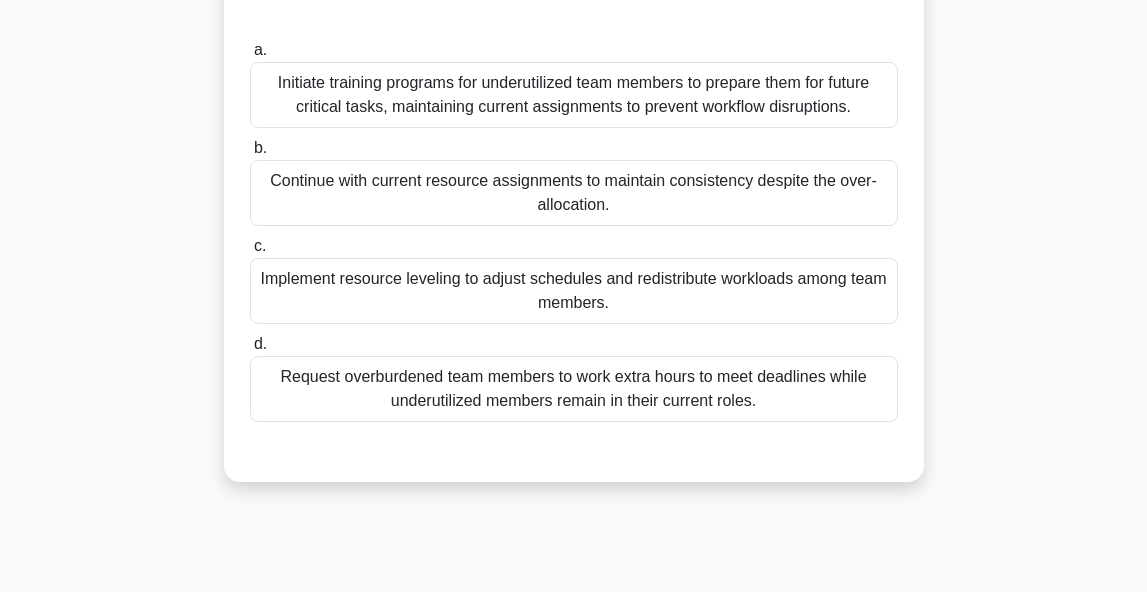 click on "Implement resource leveling to adjust schedules and redistribute workloads among team members." at bounding box center [574, 291] 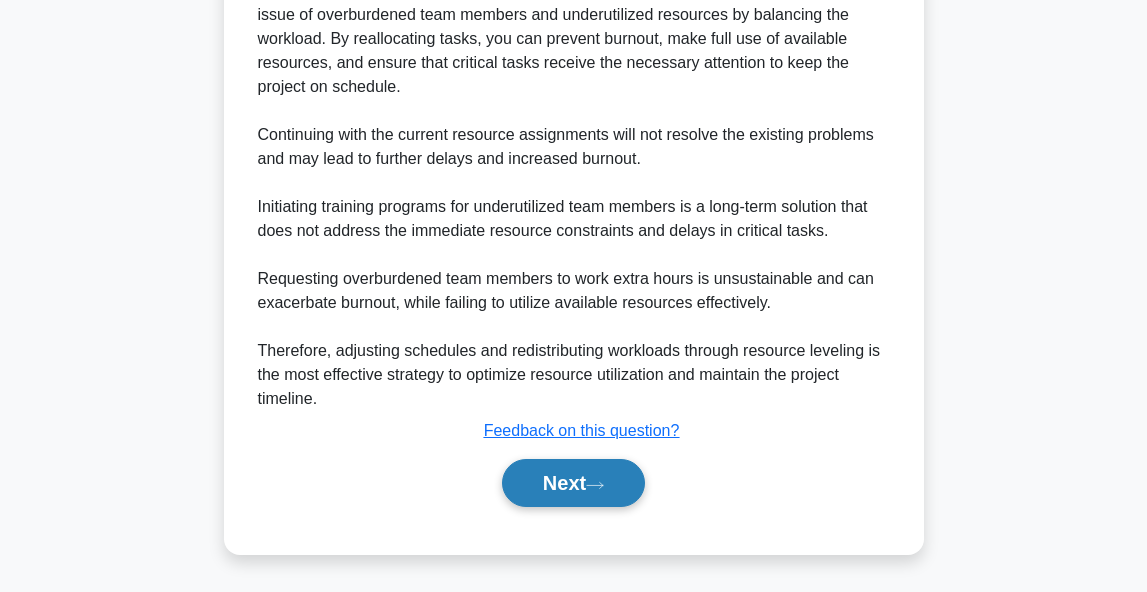 click on "Next" at bounding box center (573, 483) 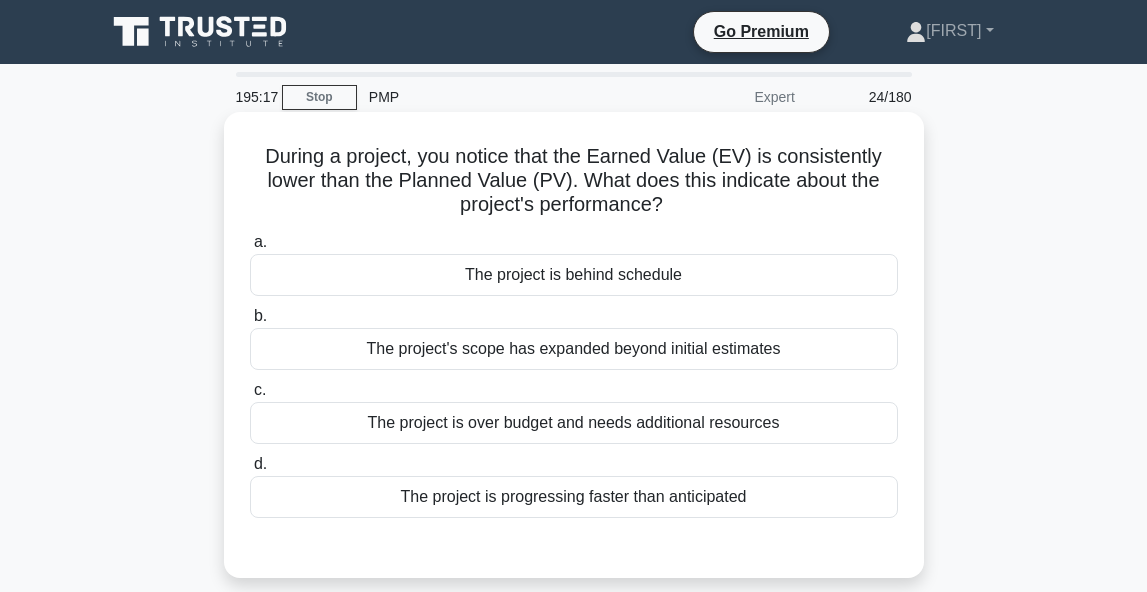 scroll, scrollTop: 0, scrollLeft: 0, axis: both 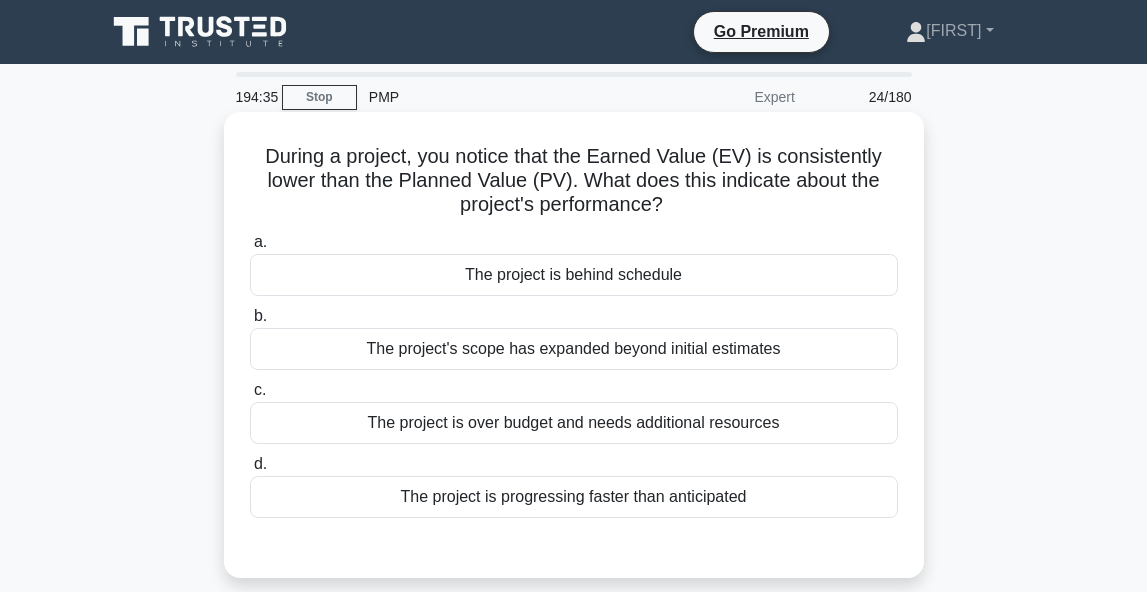 click on "The project is behind schedule" at bounding box center (574, 275) 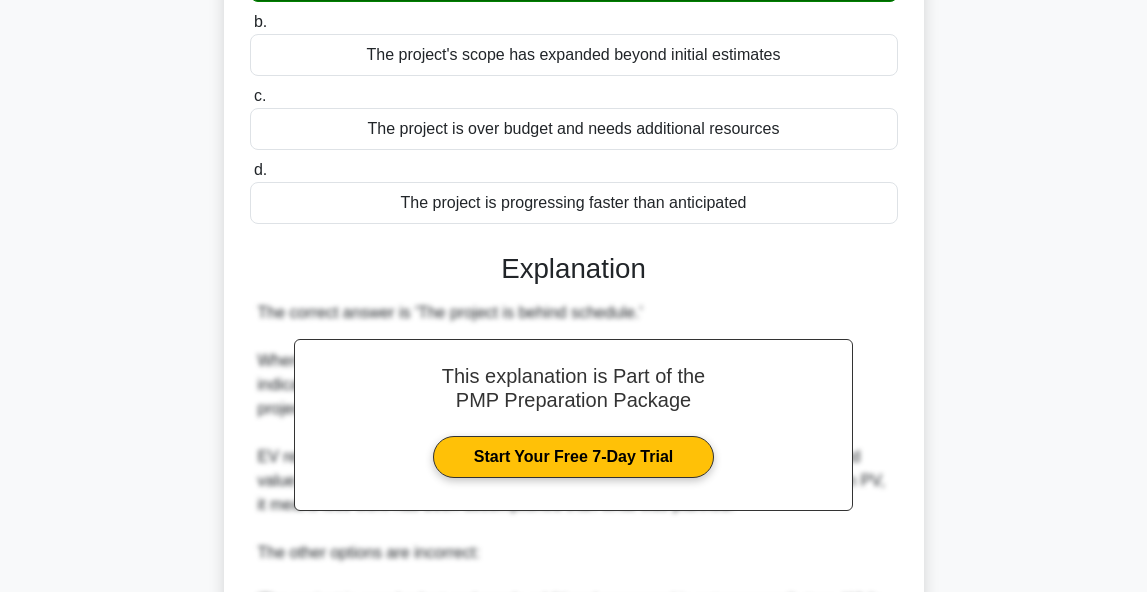 scroll, scrollTop: 655, scrollLeft: 0, axis: vertical 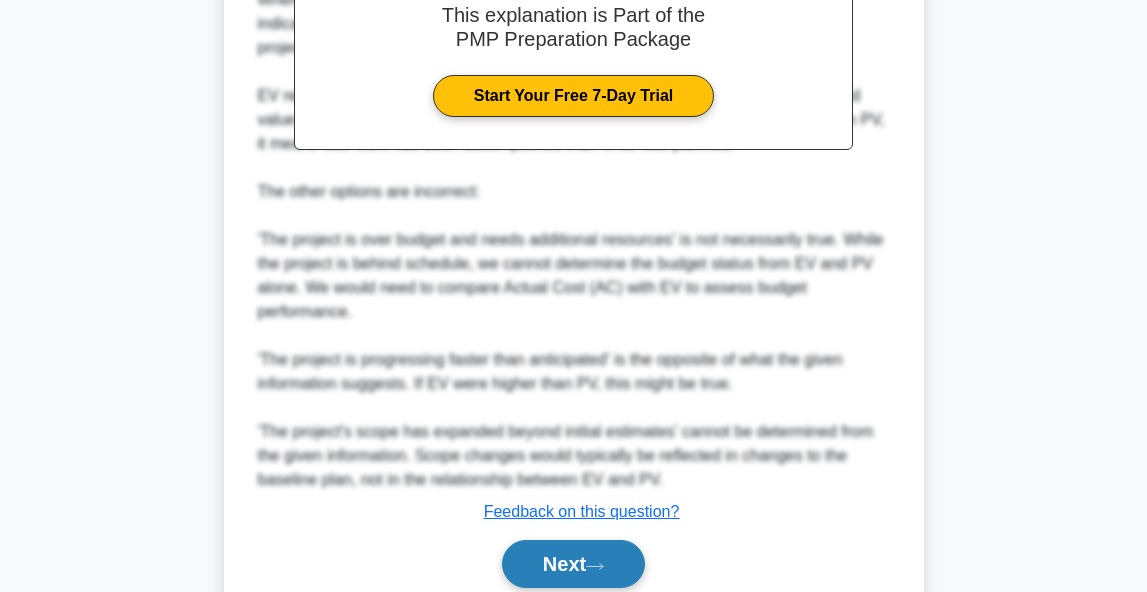 click on "Next" at bounding box center [573, 564] 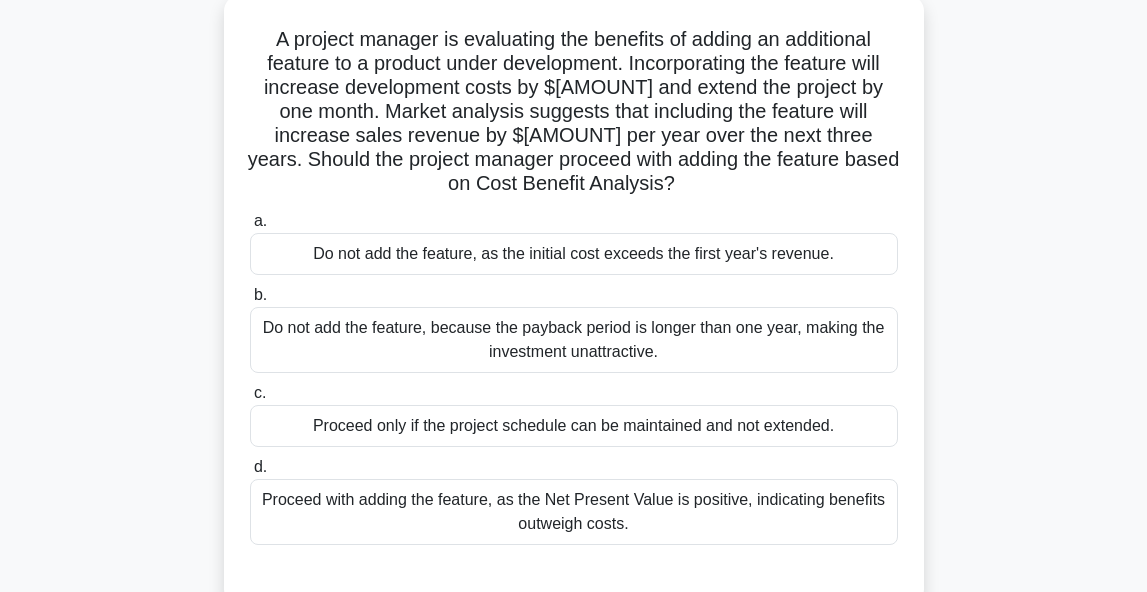 scroll, scrollTop: 127, scrollLeft: 0, axis: vertical 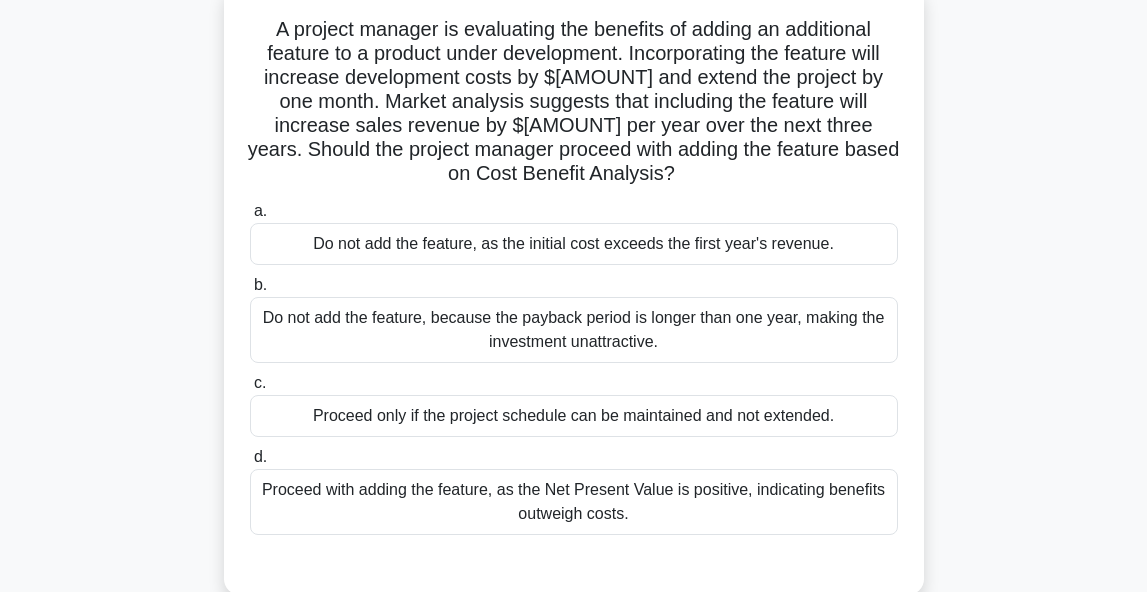click on "Do not add the feature, because the payback period is longer than one year, making the investment unattractive." at bounding box center (574, 330) 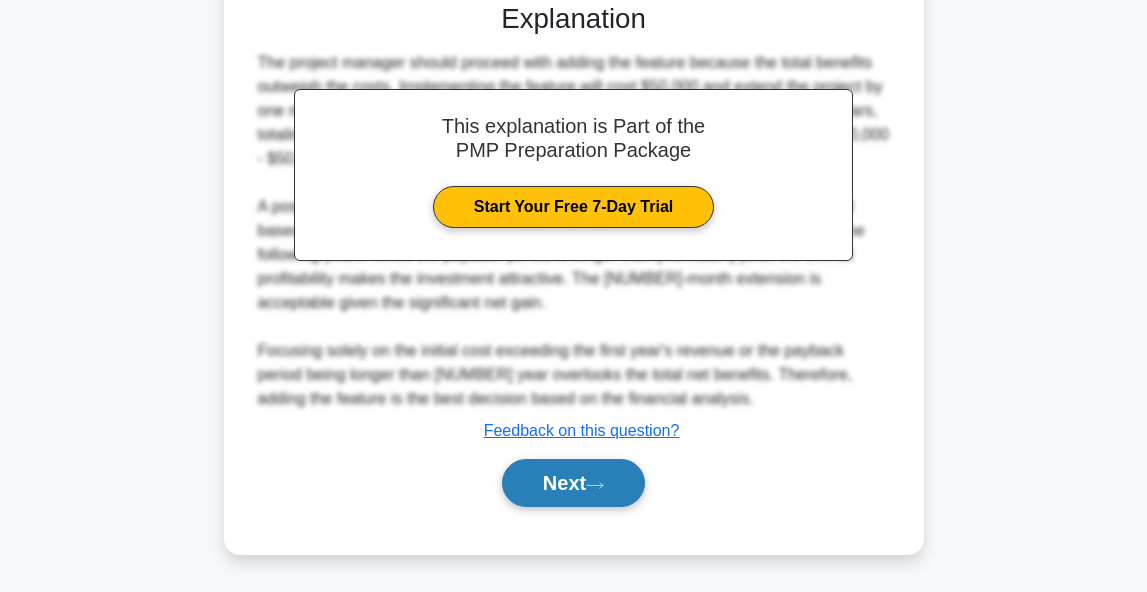 click on "Next" at bounding box center [573, 483] 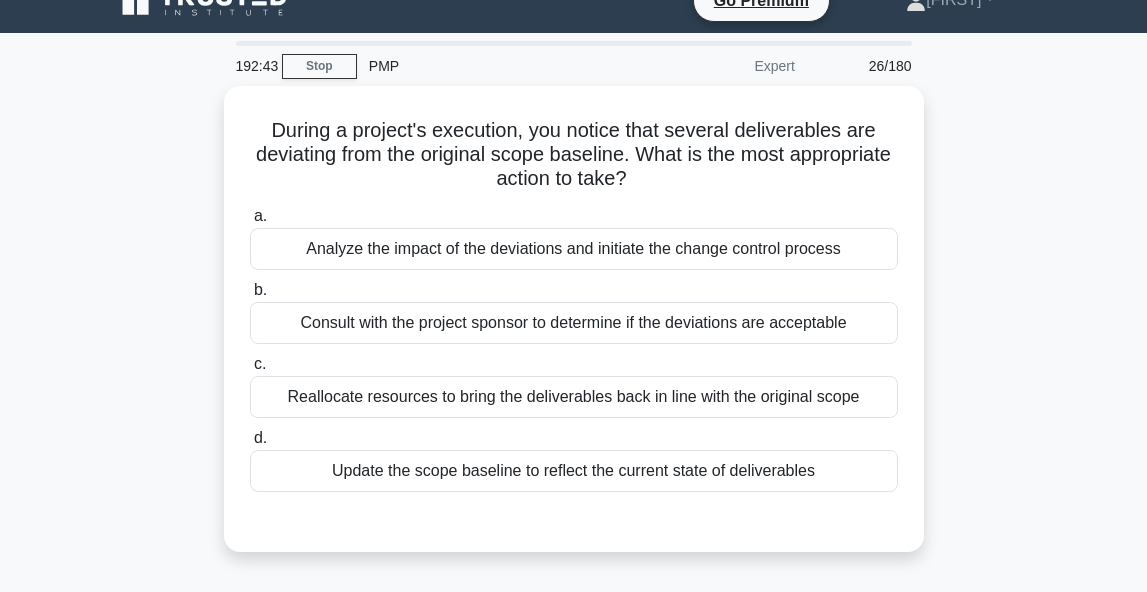 scroll, scrollTop: 52, scrollLeft: 0, axis: vertical 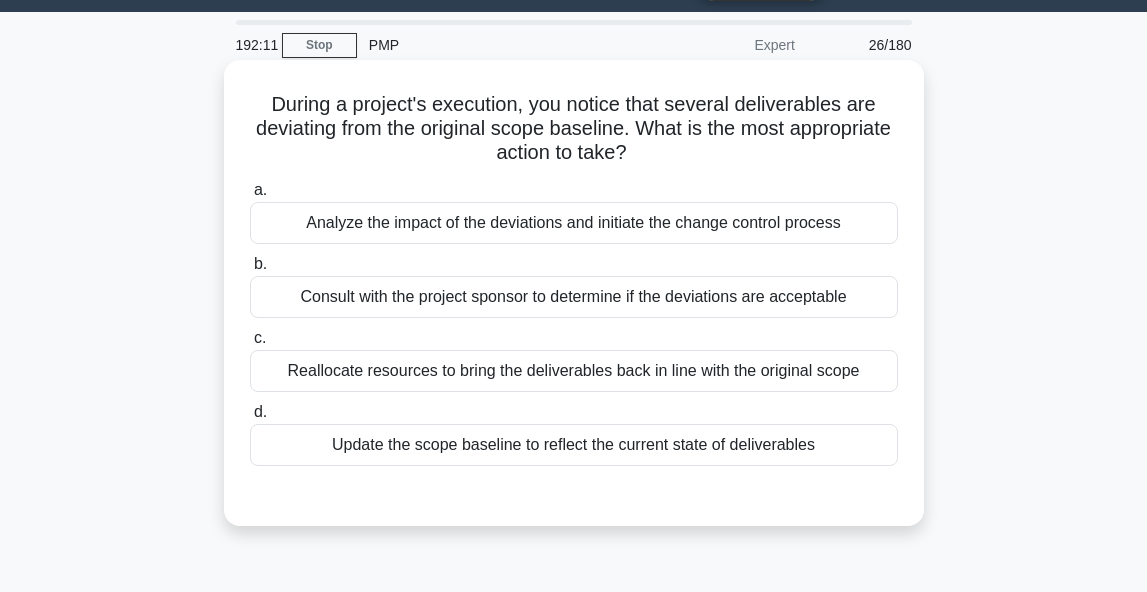 click on "Analyze the impact of the deviations and initiate the change control process" at bounding box center [574, 223] 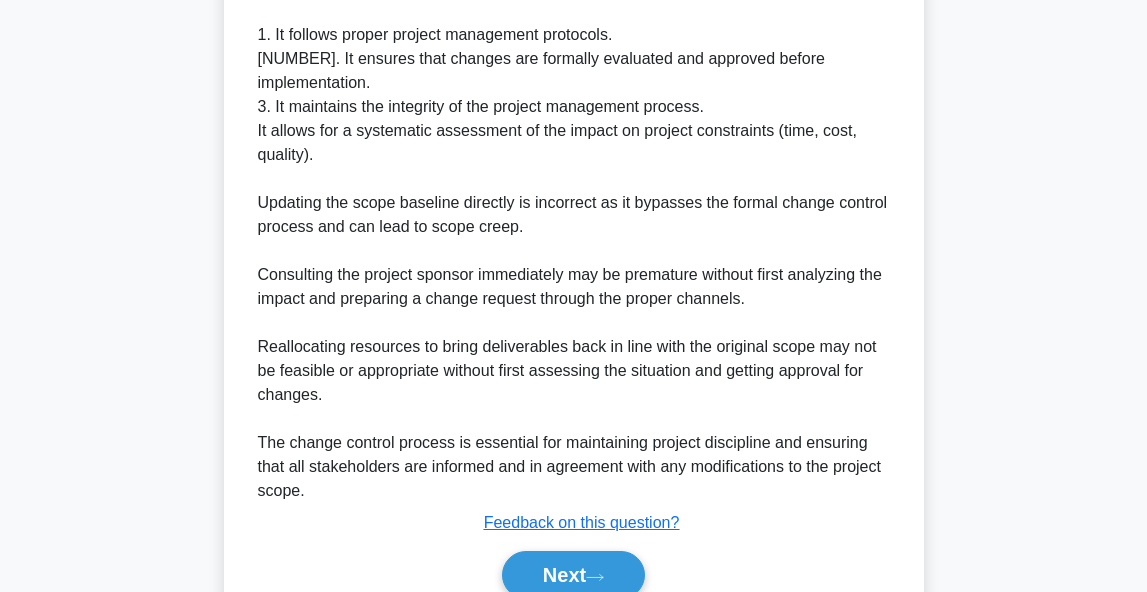 scroll, scrollTop: 718, scrollLeft: 0, axis: vertical 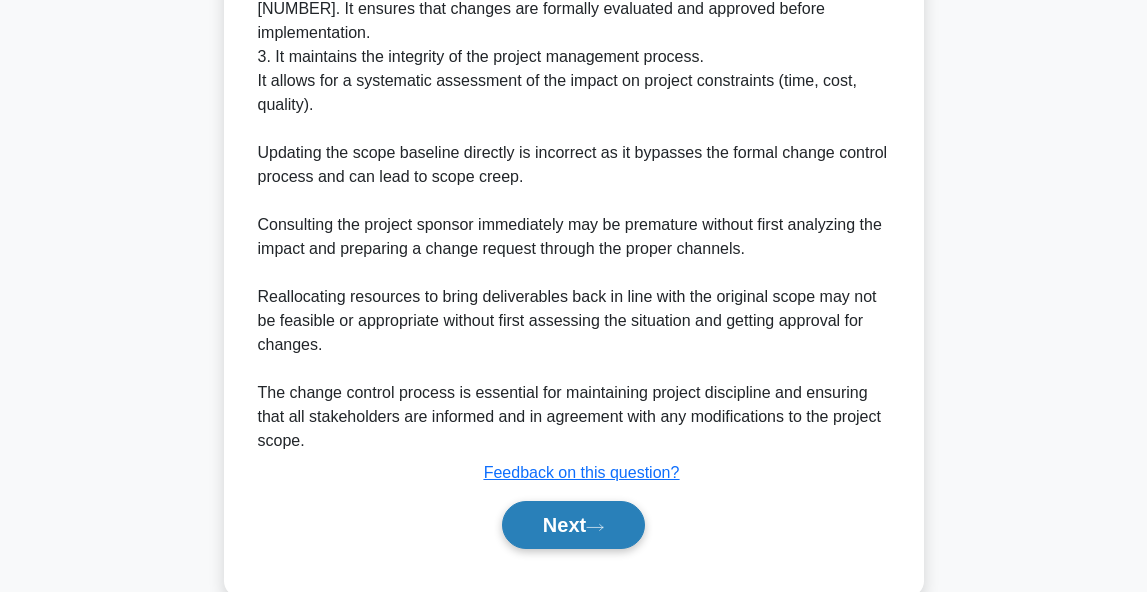 click on "Next" at bounding box center [573, 525] 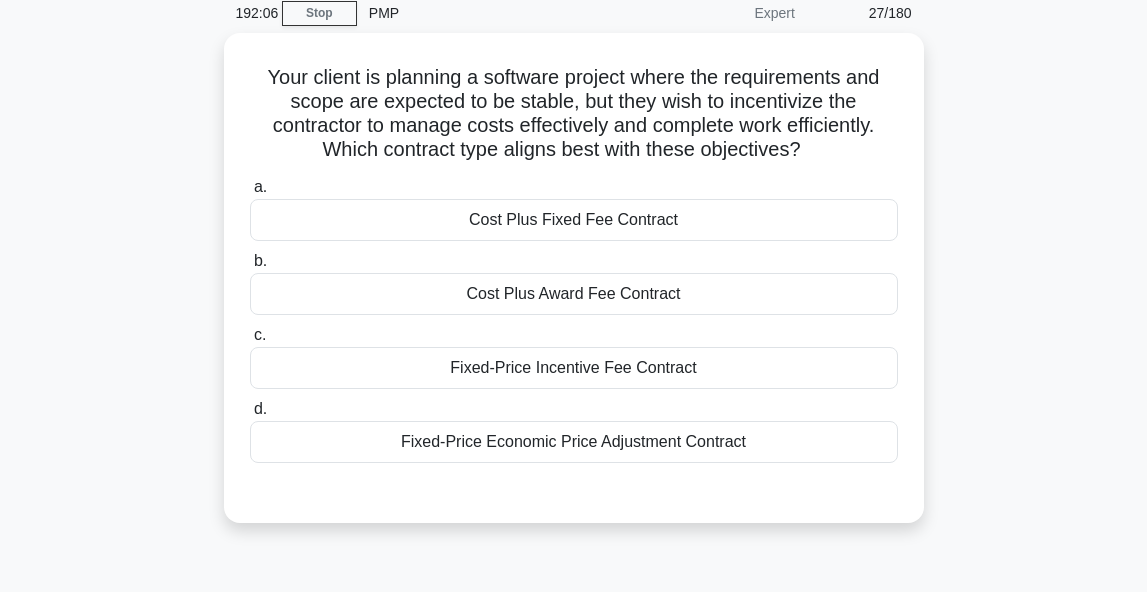 scroll, scrollTop: 96, scrollLeft: 0, axis: vertical 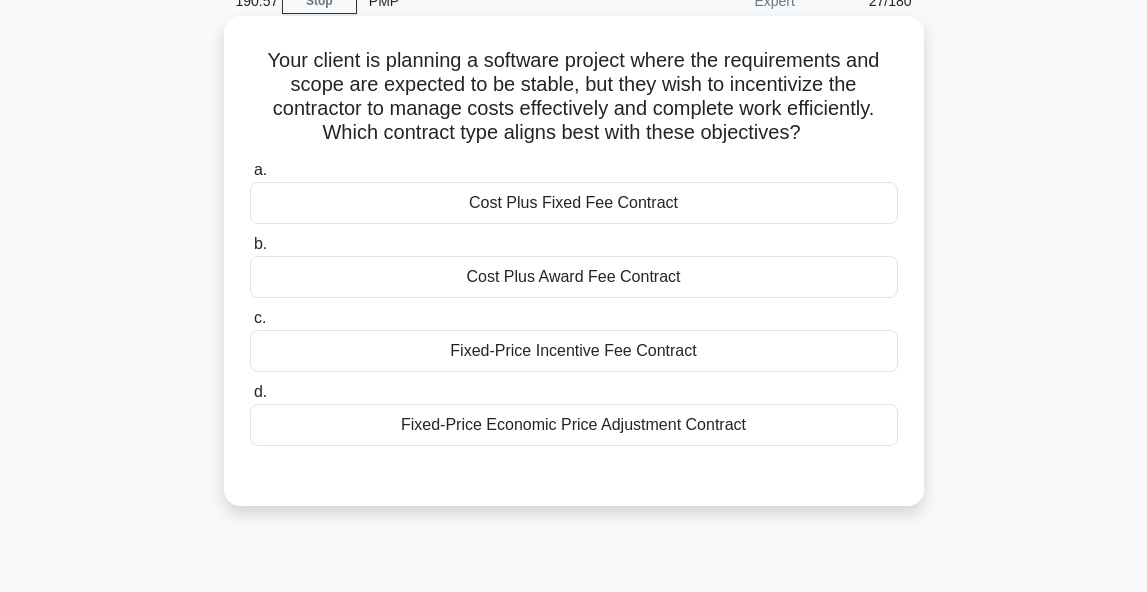 click on "Fixed-Price Incentive Fee Contract" at bounding box center (574, 351) 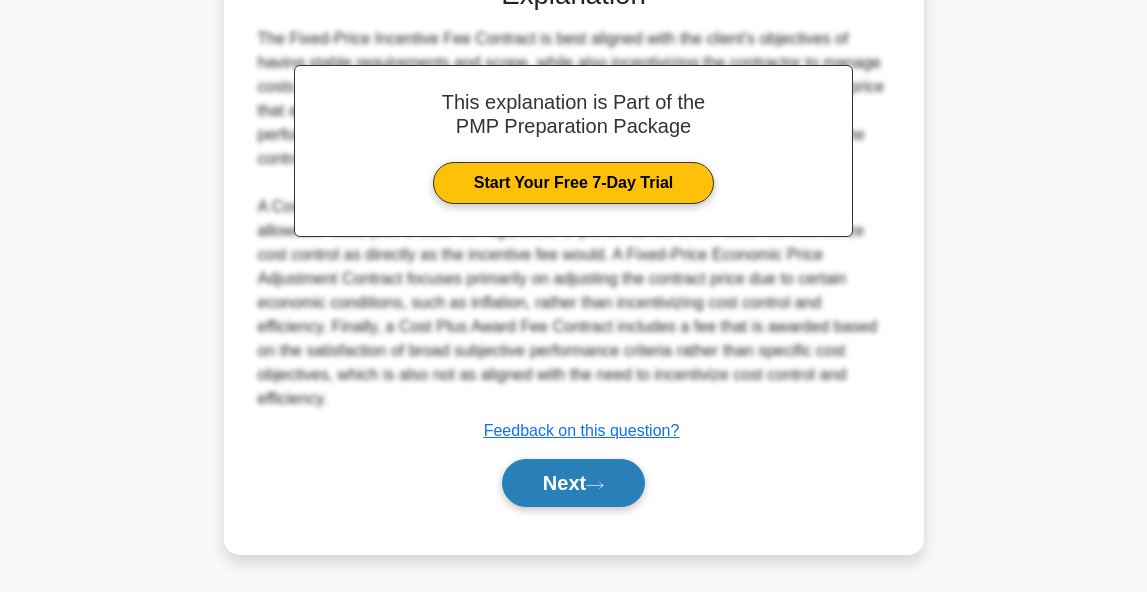 click on "Next" at bounding box center (573, 483) 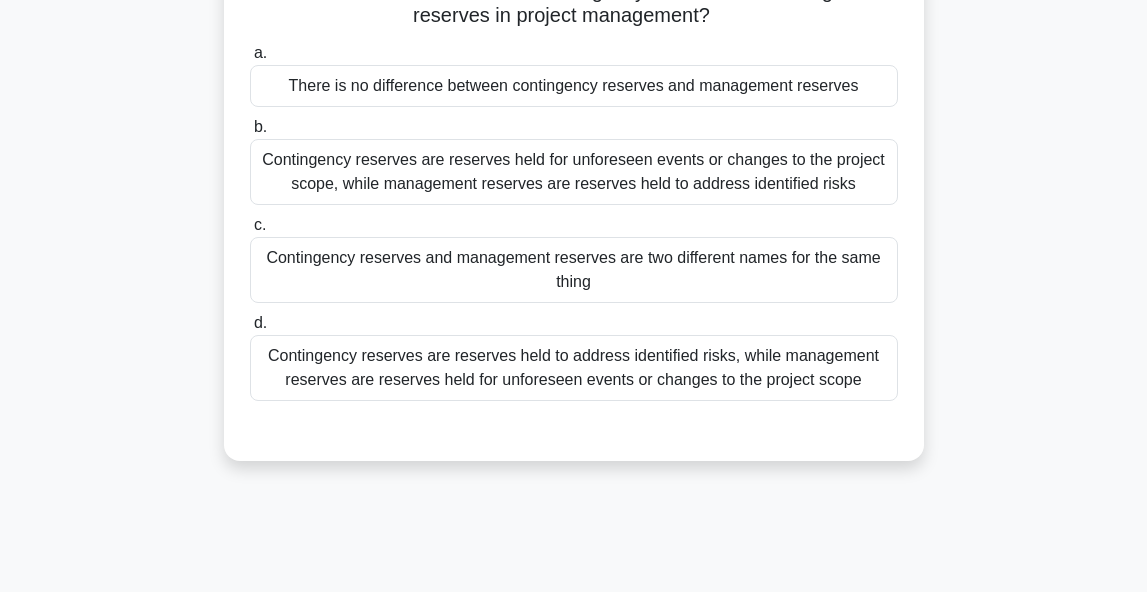 scroll, scrollTop: 173, scrollLeft: 0, axis: vertical 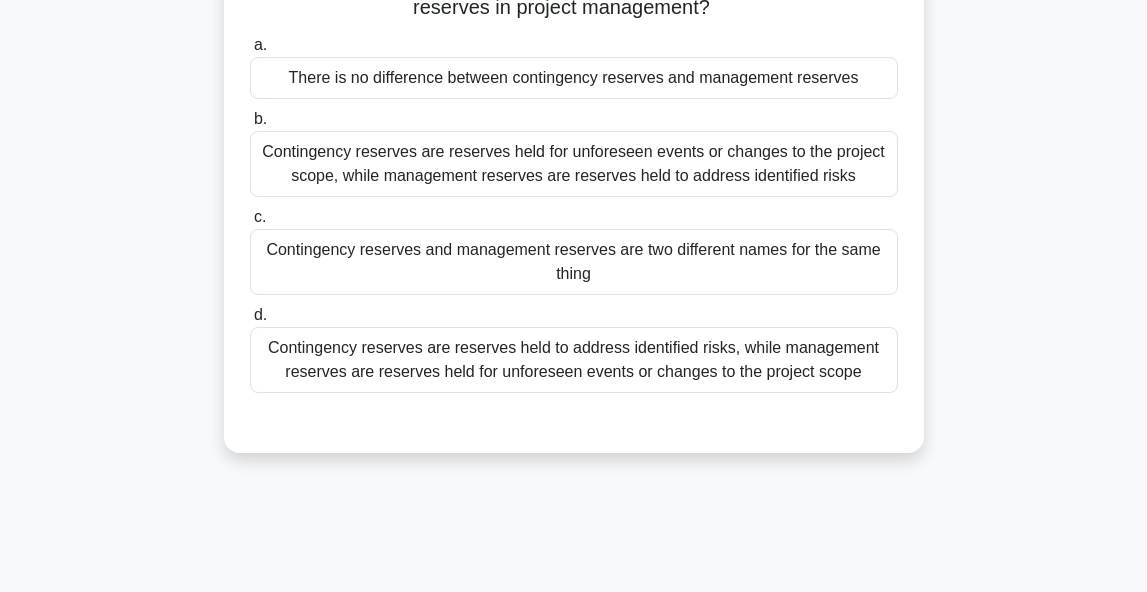click on "Contingency reserves are reserves held to address identified risks, while management reserves are reserves held for unforeseen events or changes to the project scope" at bounding box center [574, 360] 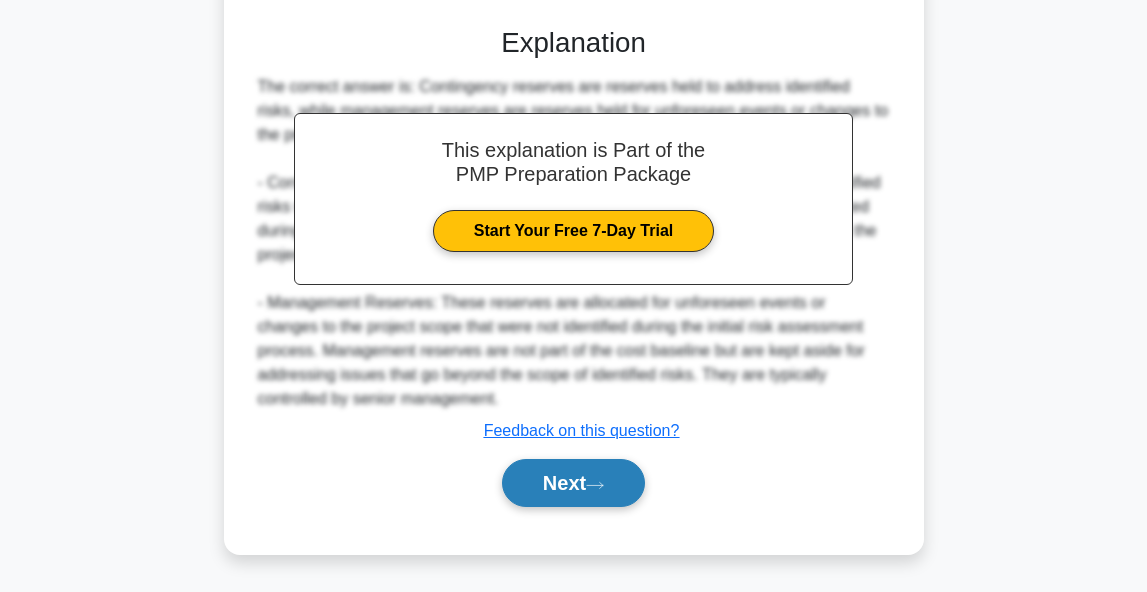 click on "Next" at bounding box center (573, 483) 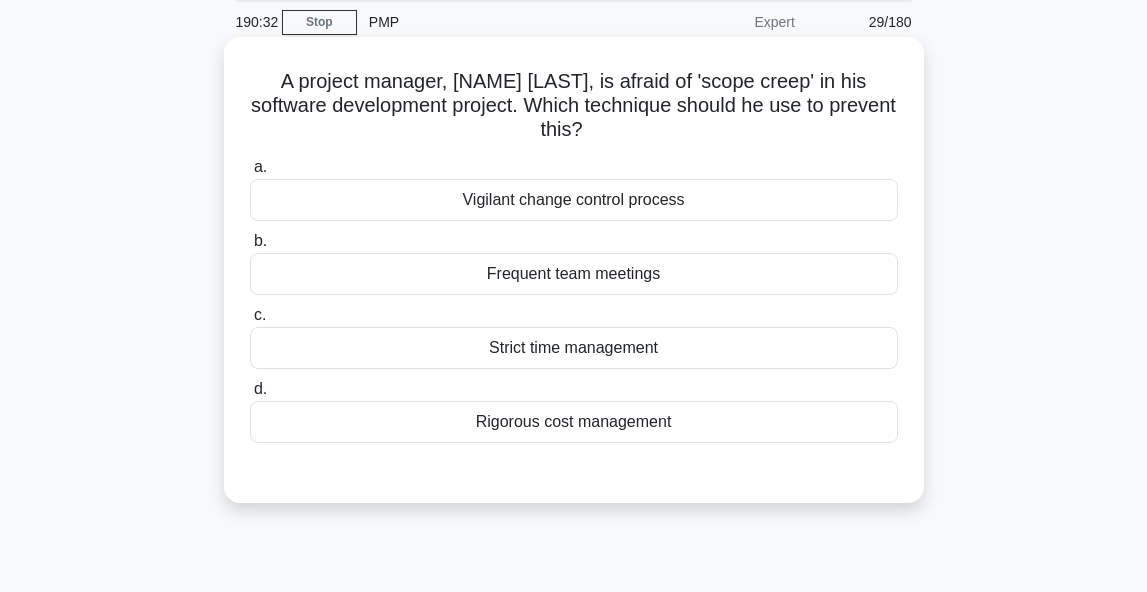 scroll, scrollTop: 93, scrollLeft: 0, axis: vertical 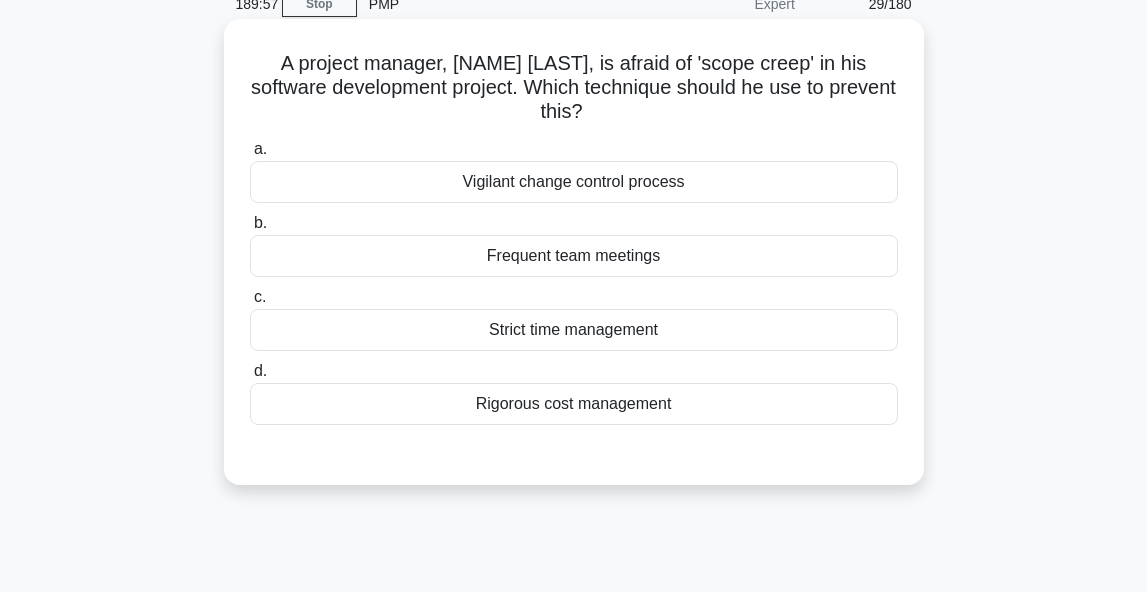click on "Vigilant change control process" at bounding box center (574, 182) 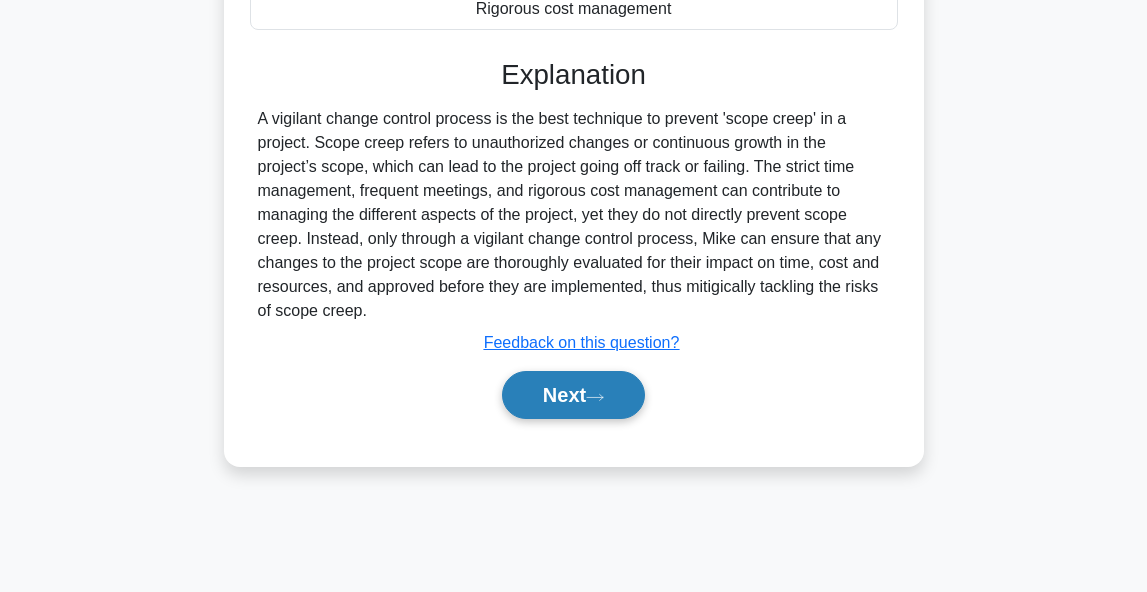 scroll, scrollTop: 488, scrollLeft: 0, axis: vertical 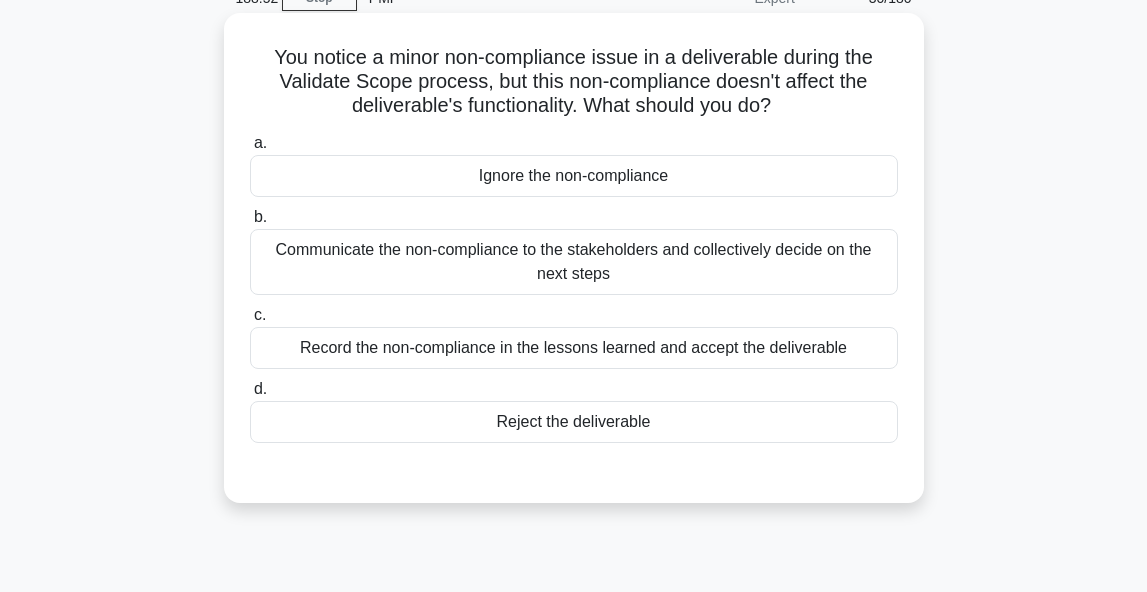 click on "Record the non-compliance in the lessons learned and accept the deliverable" at bounding box center [574, 348] 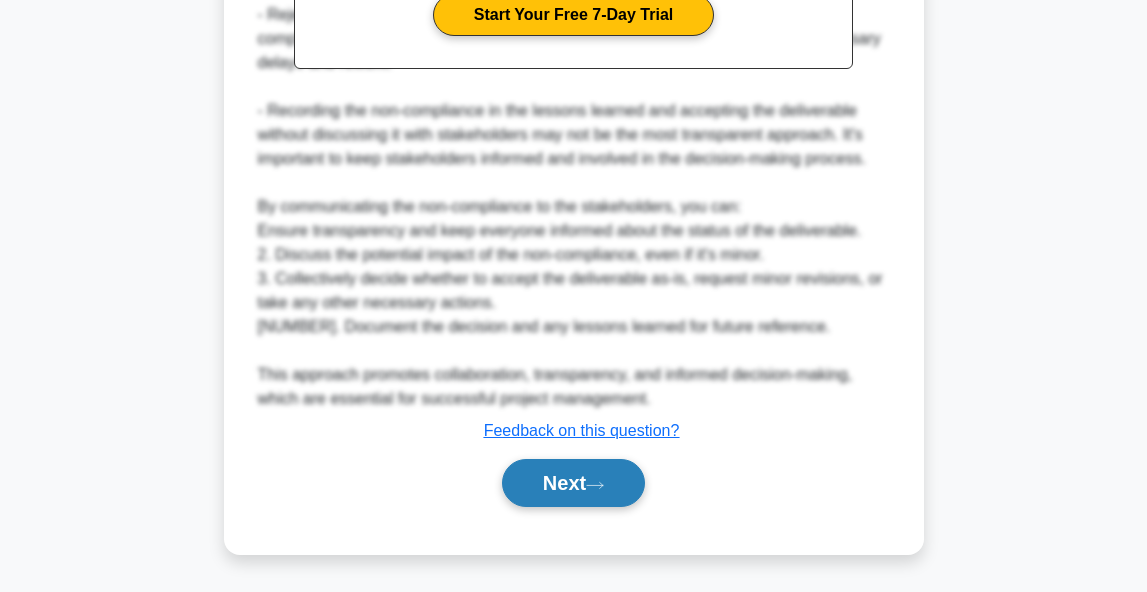 scroll, scrollTop: 763, scrollLeft: 0, axis: vertical 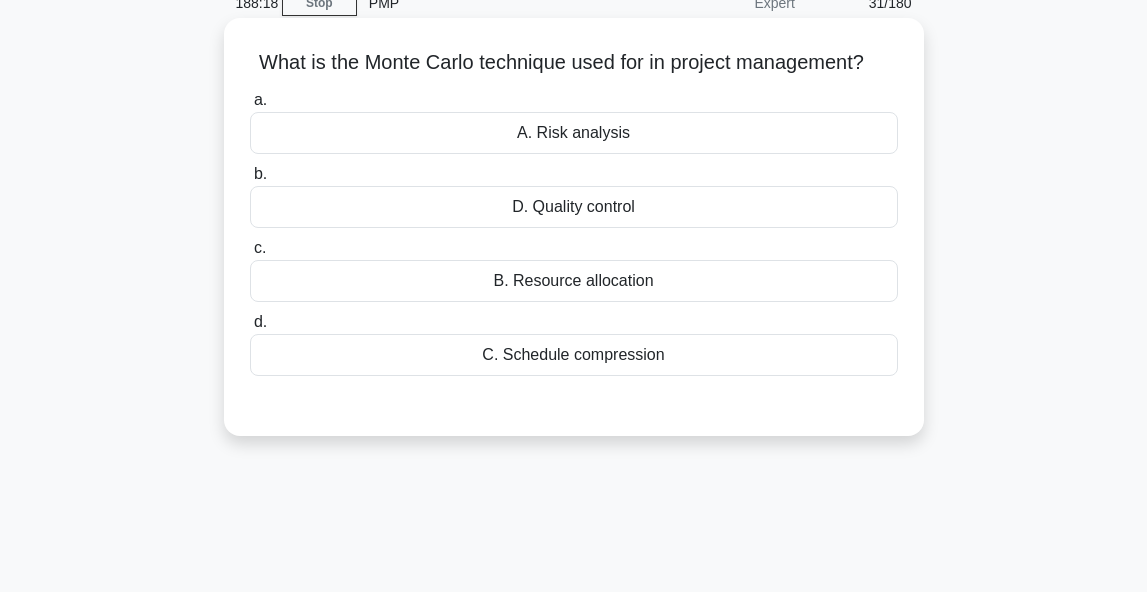 click on "C. Schedule compression" at bounding box center [574, 355] 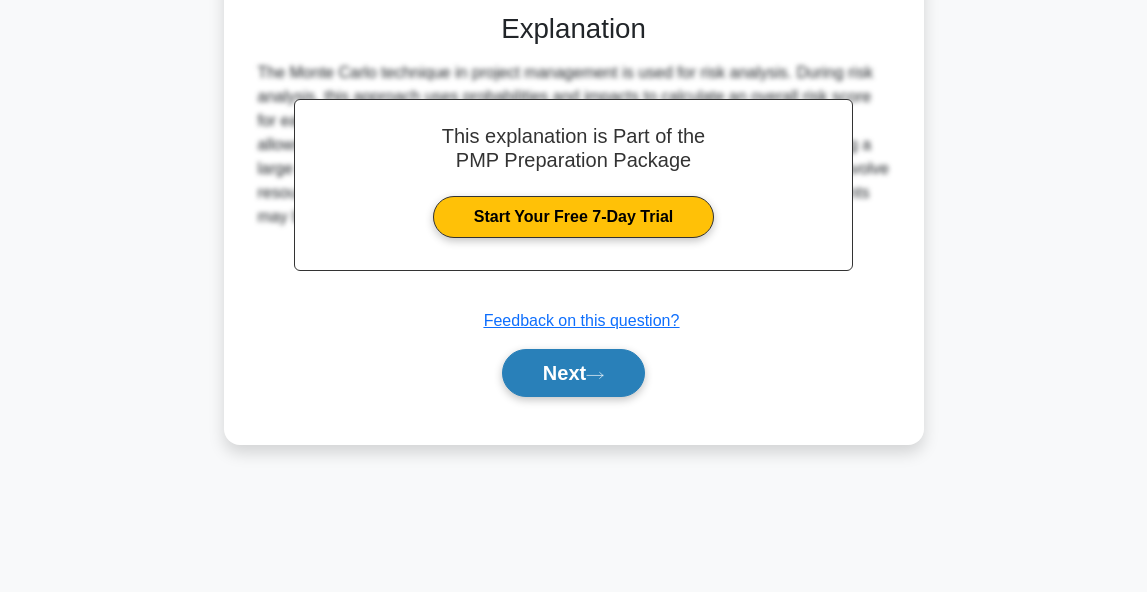 scroll, scrollTop: 488, scrollLeft: 0, axis: vertical 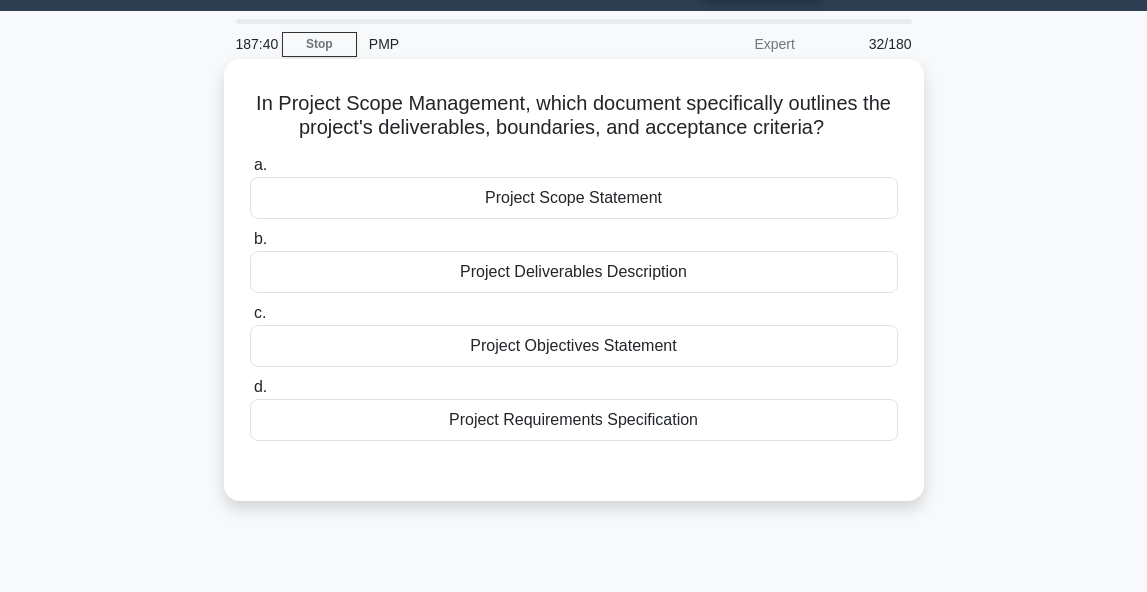 click on "Project Scope Statement" at bounding box center (574, 198) 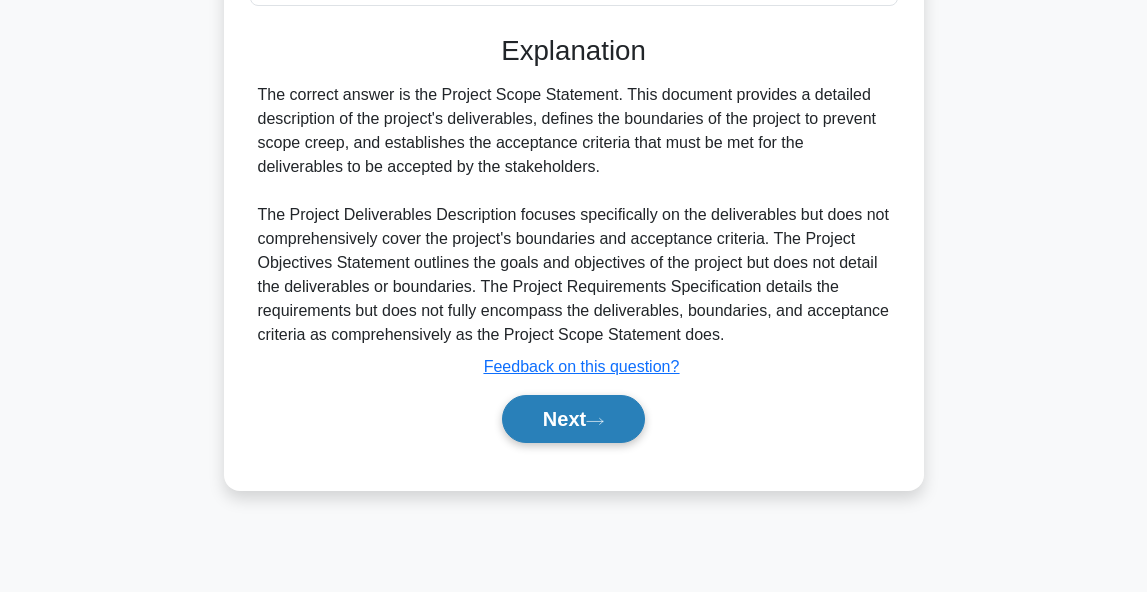 scroll, scrollTop: 488, scrollLeft: 0, axis: vertical 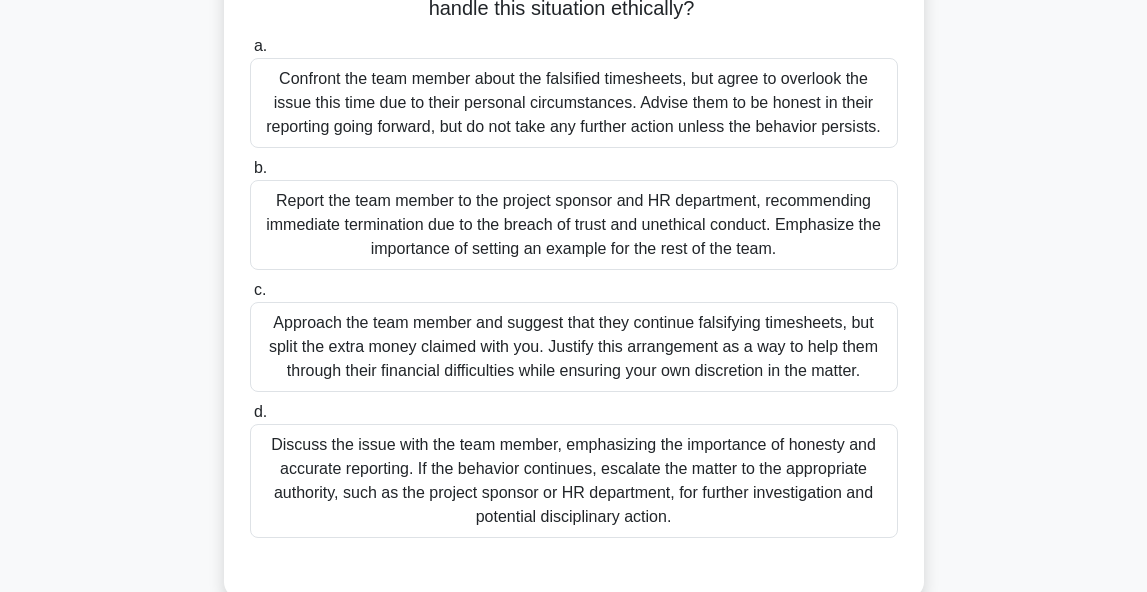 click on "Discuss the issue with the team member, emphasizing the importance of honesty and accurate reporting. If the behavior continues, escalate the matter to the appropriate authority, such as the project sponsor or HR department, for further investigation and potential disciplinary action." at bounding box center (574, 481) 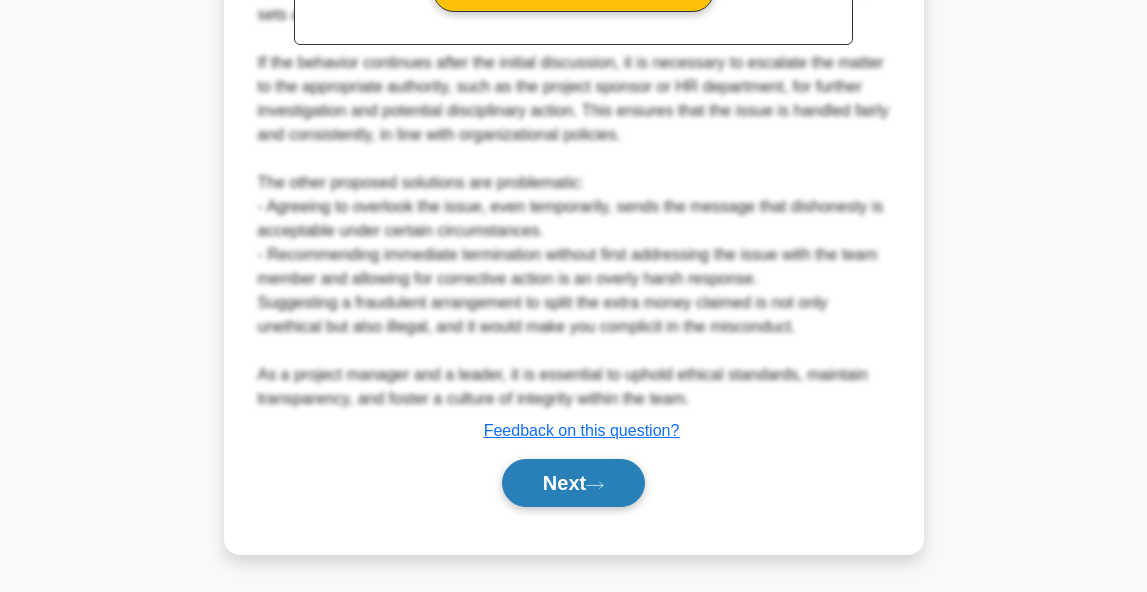 scroll, scrollTop: 1025, scrollLeft: 0, axis: vertical 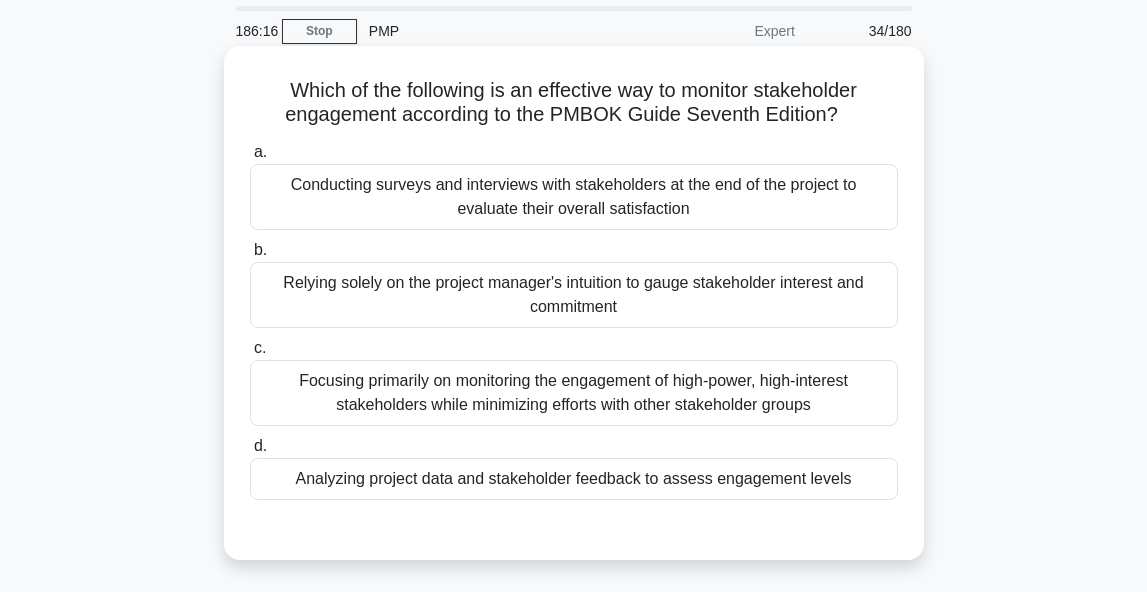 click on "Relying solely on the project manager's intuition to gauge stakeholder interest and commitment" at bounding box center [574, 295] 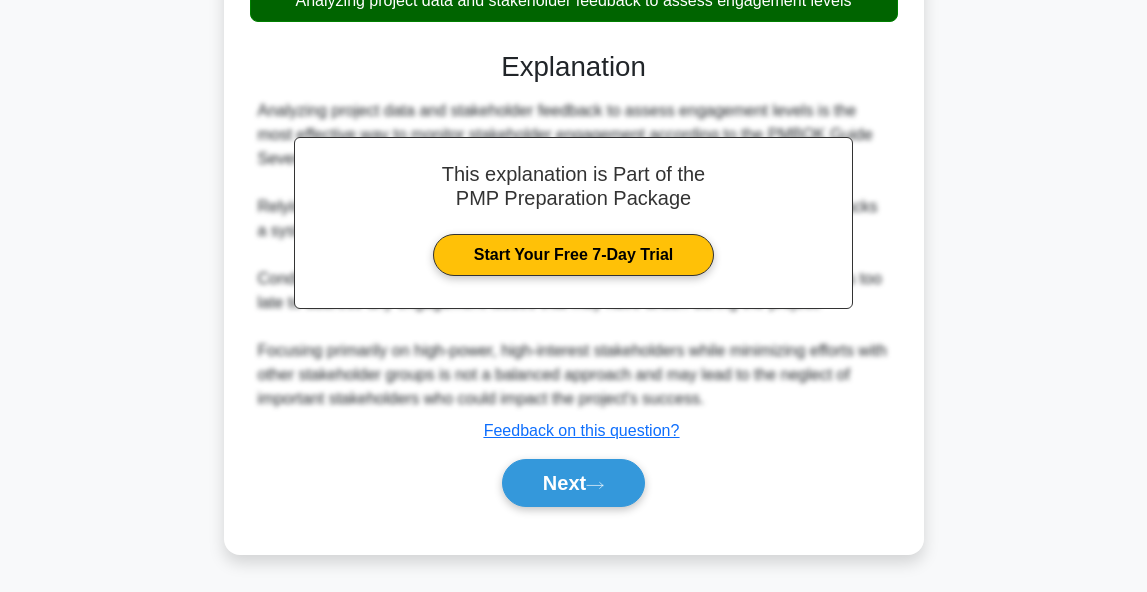 scroll, scrollTop: 547, scrollLeft: 0, axis: vertical 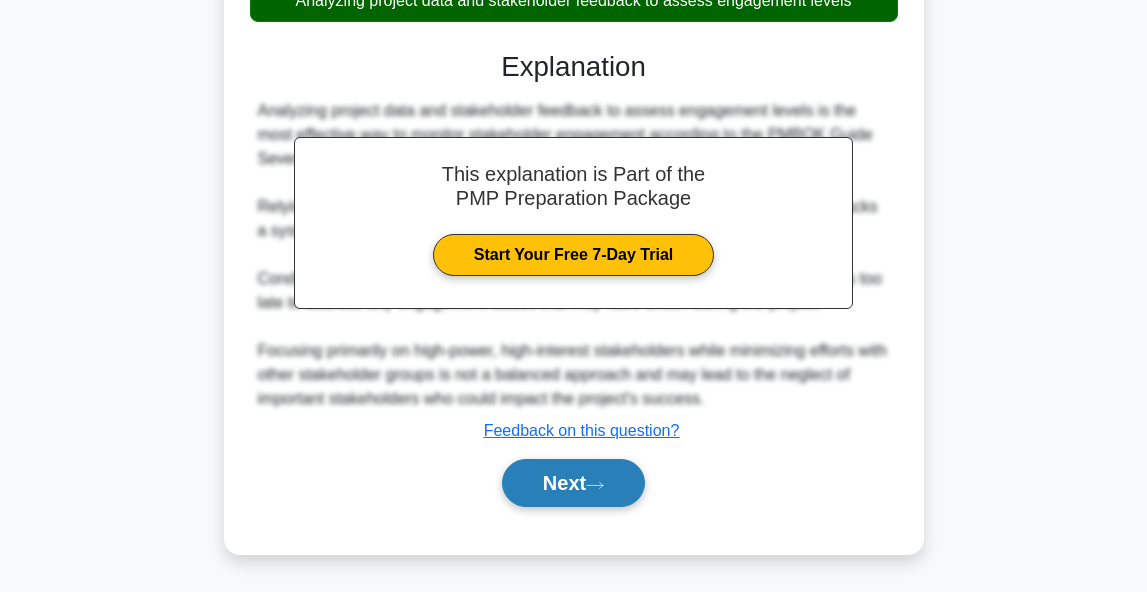 click on "Next" at bounding box center (573, 483) 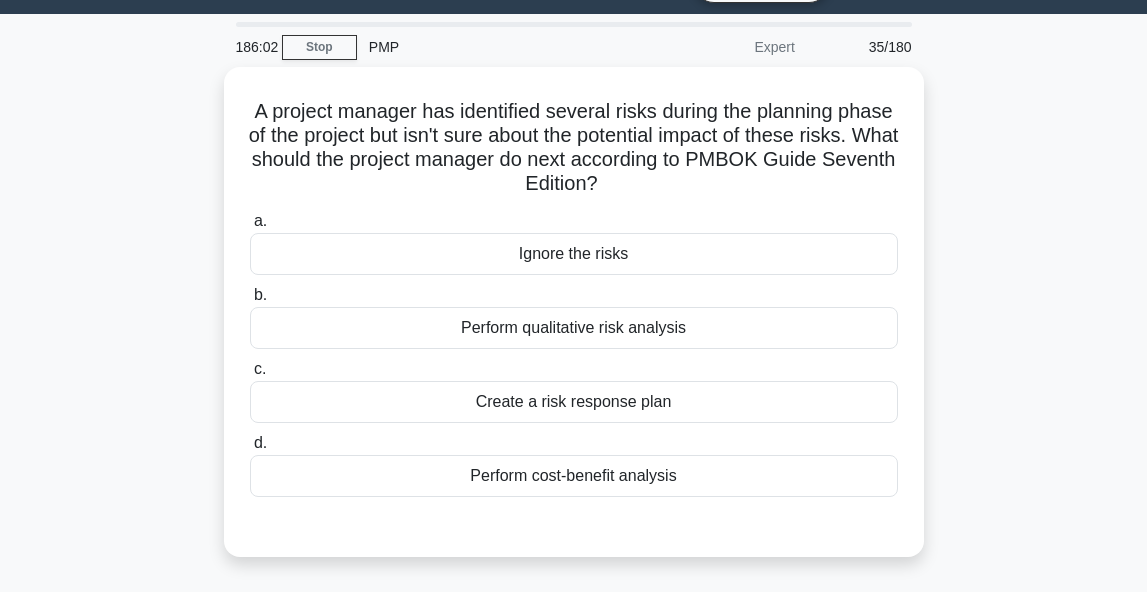 scroll, scrollTop: 50, scrollLeft: 0, axis: vertical 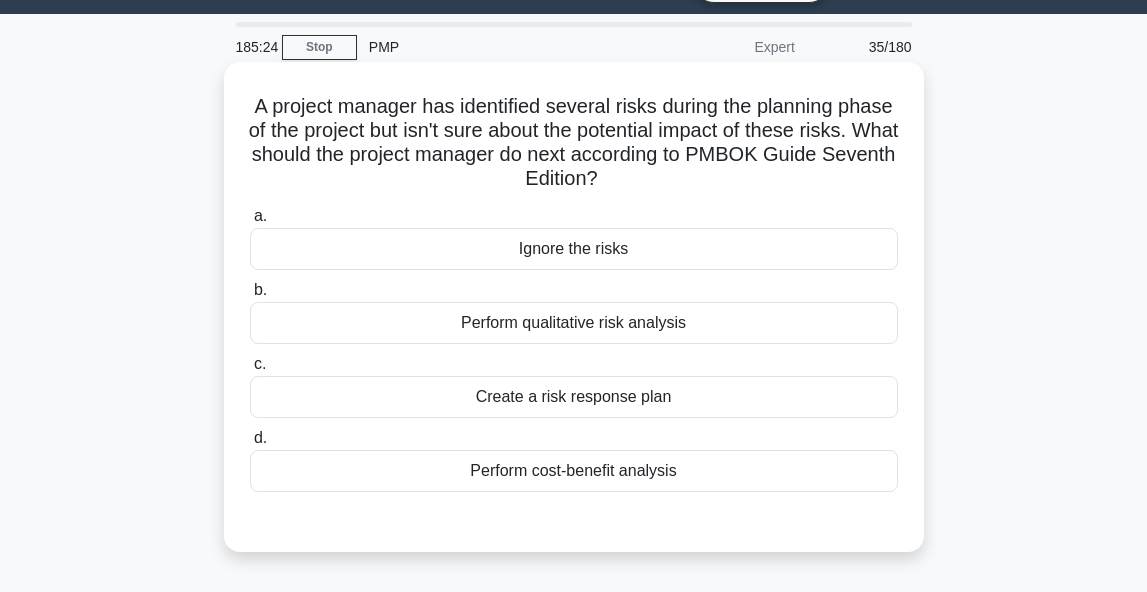 click on "Perform qualitative risk analysis" at bounding box center (574, 323) 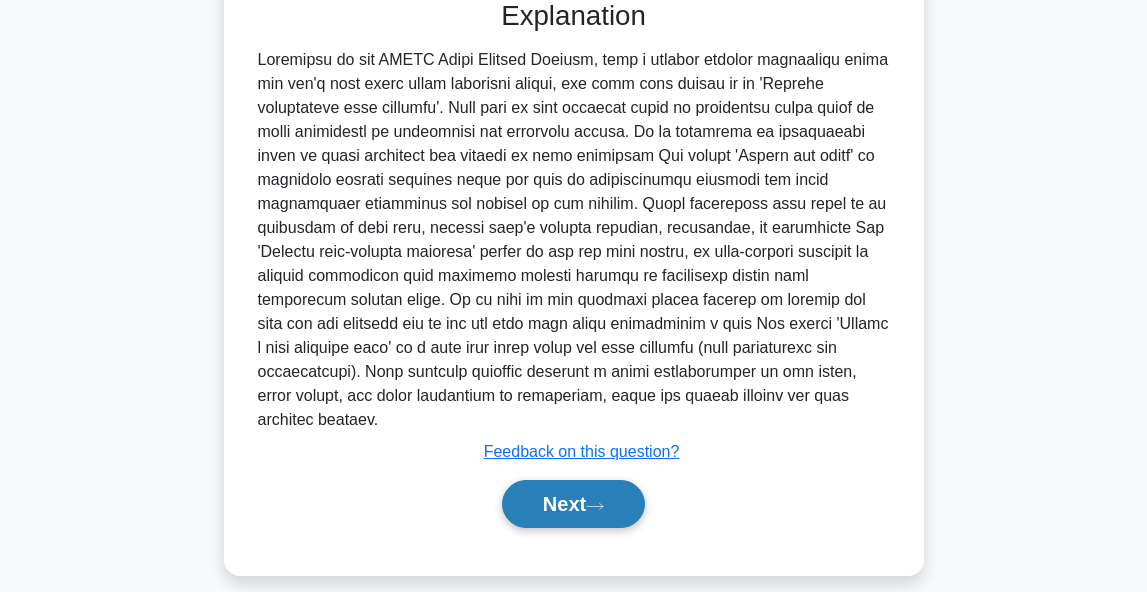scroll, scrollTop: 569, scrollLeft: 0, axis: vertical 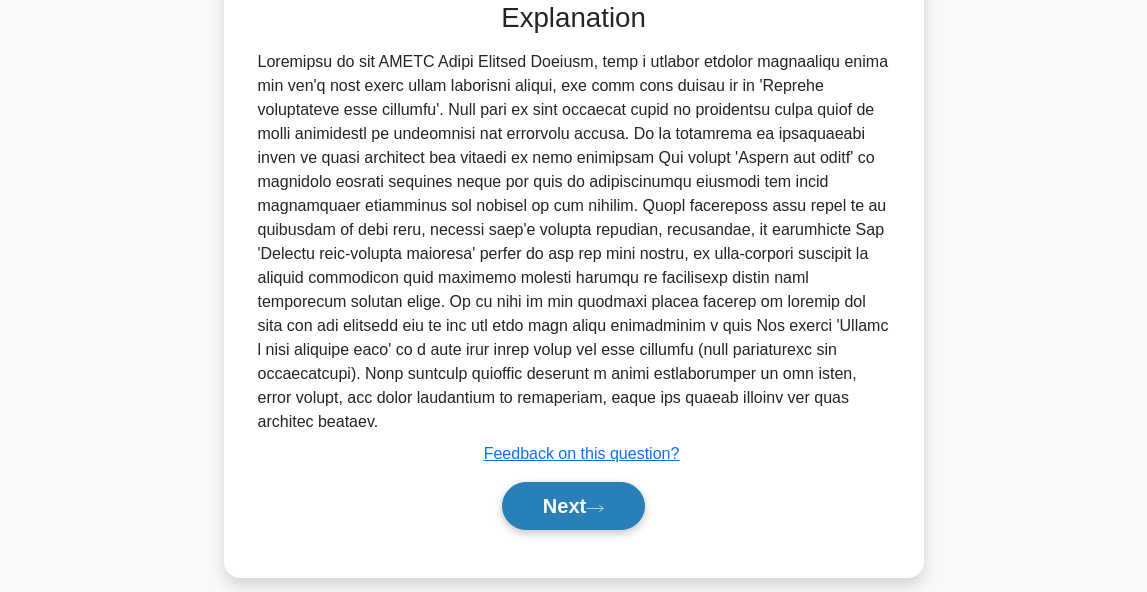 click on "Next" at bounding box center (573, 506) 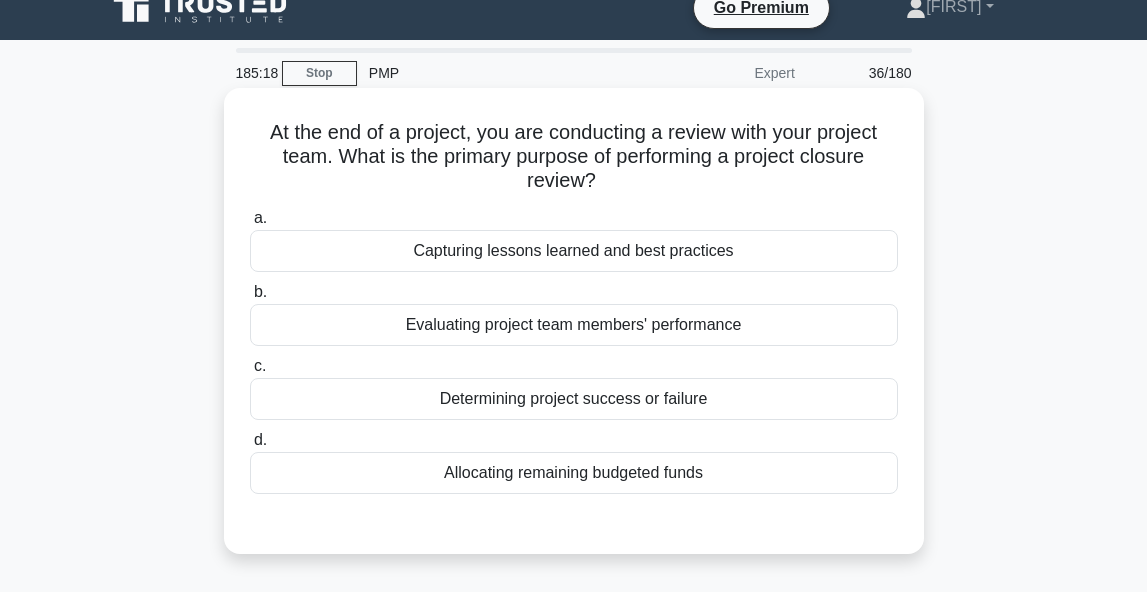 scroll, scrollTop: 25, scrollLeft: 0, axis: vertical 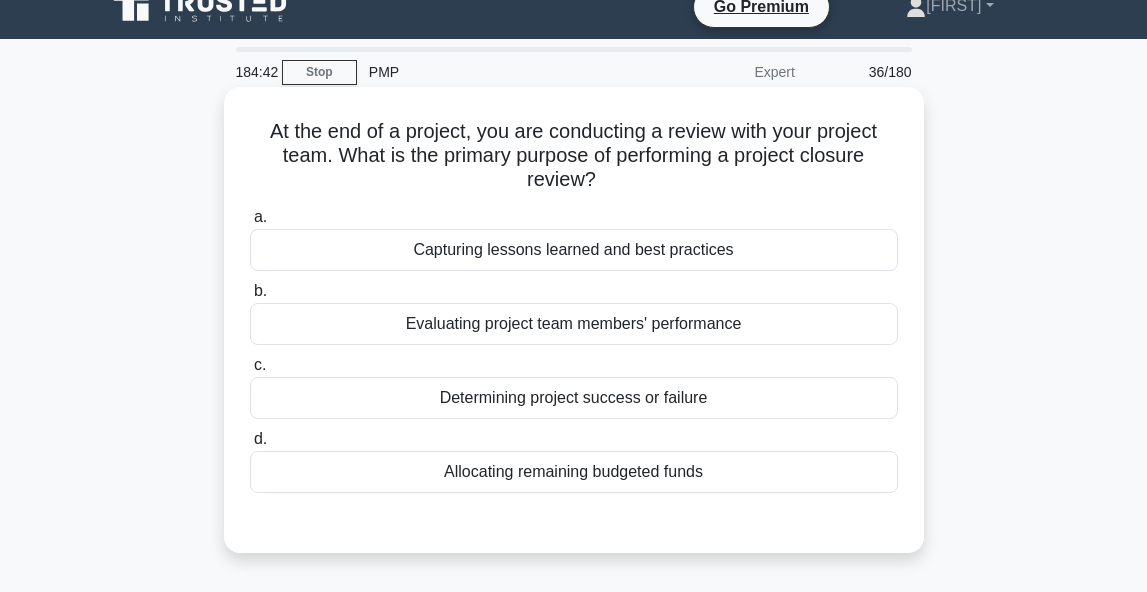 click on "Evaluating project team members' performance" at bounding box center (574, 324) 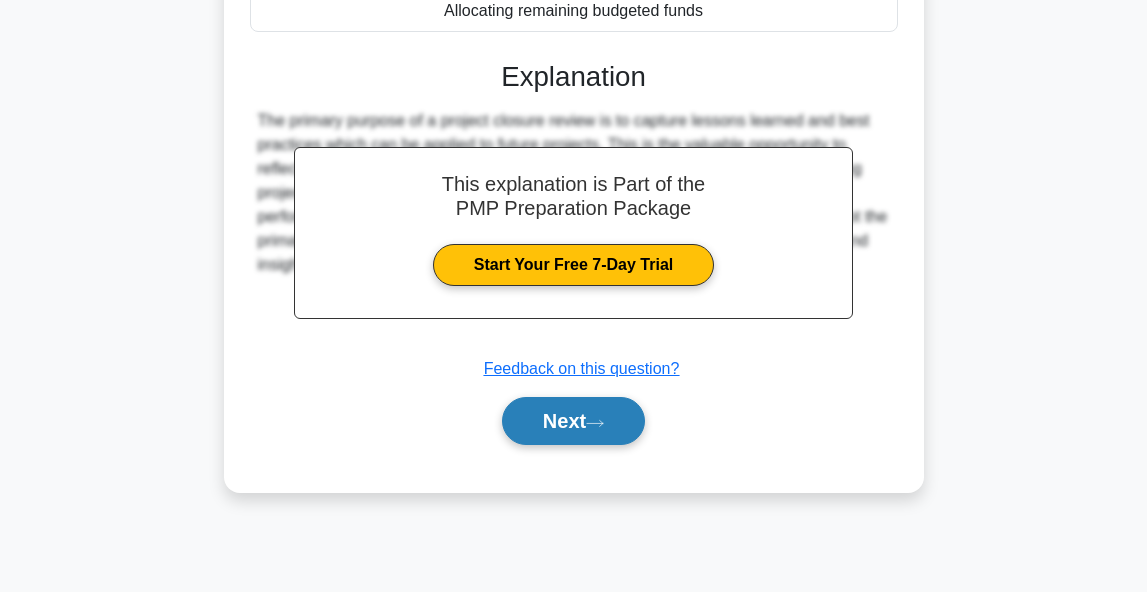 scroll, scrollTop: 488, scrollLeft: 0, axis: vertical 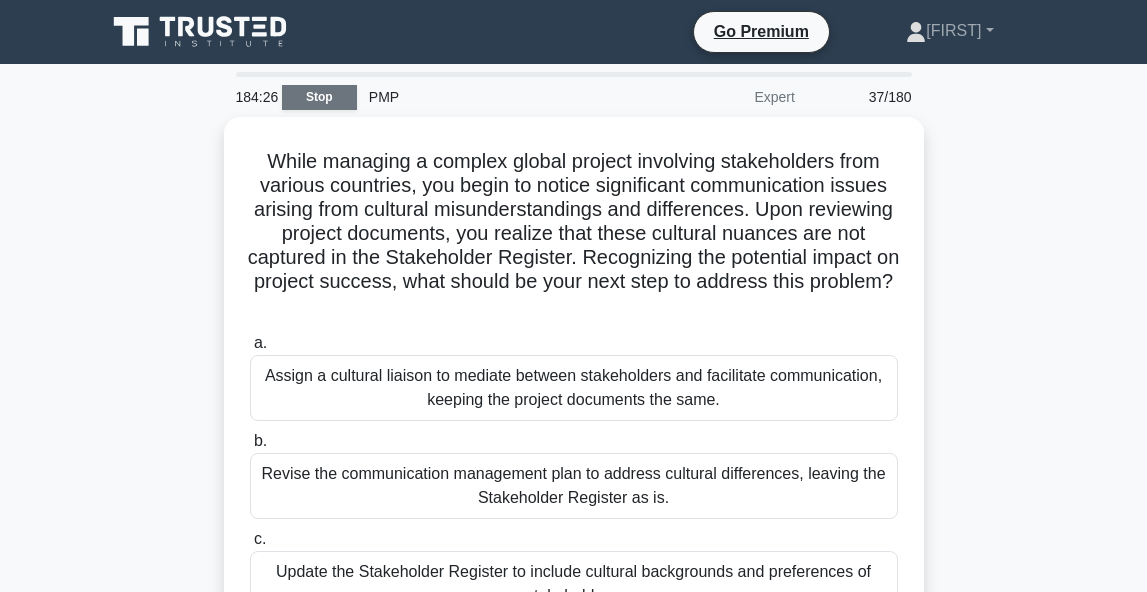 click on "Stop" at bounding box center [319, 97] 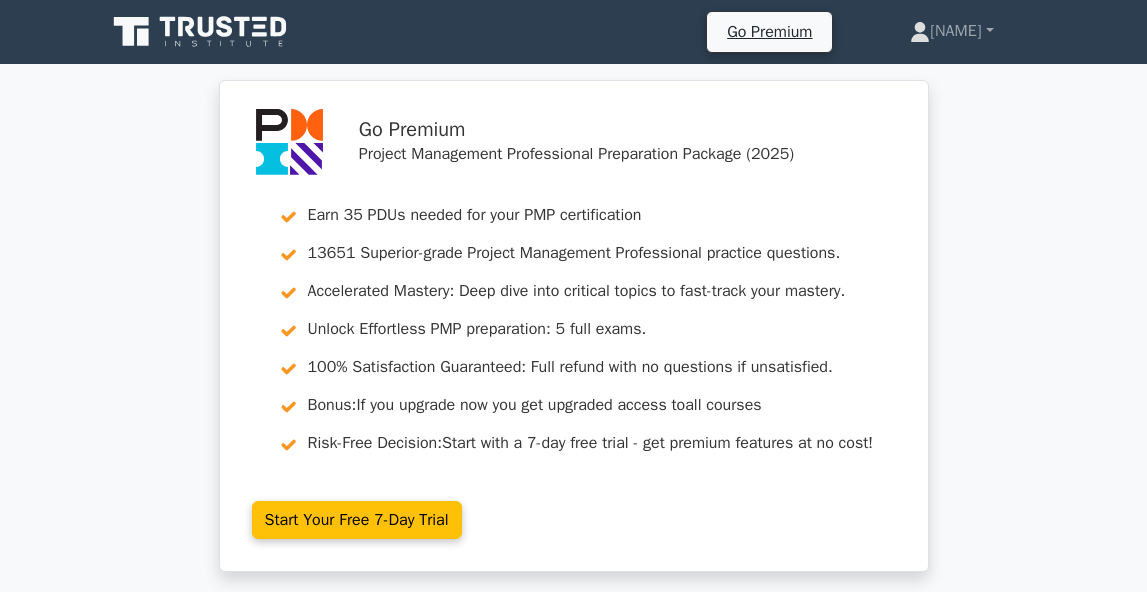 scroll, scrollTop: 0, scrollLeft: 0, axis: both 